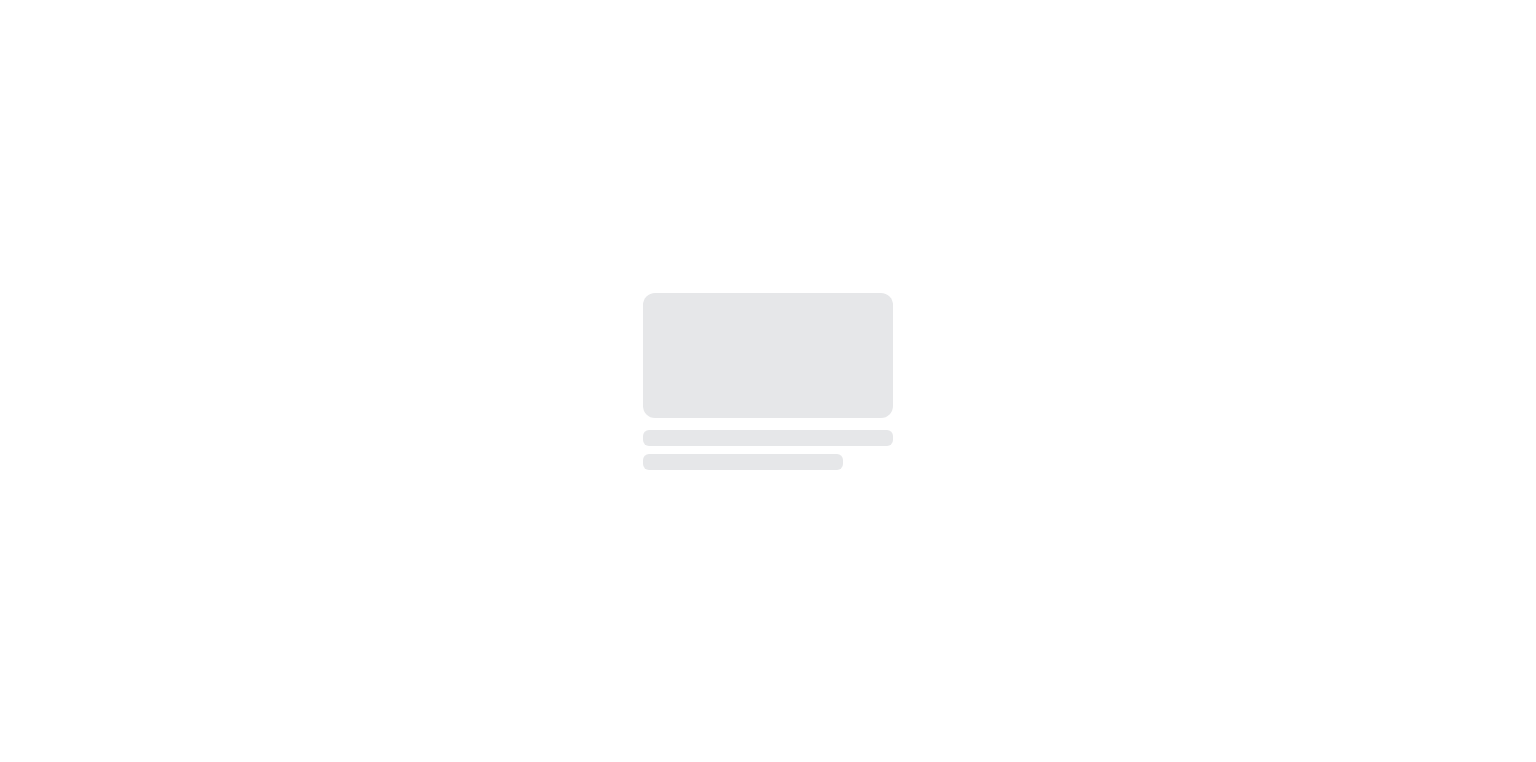 scroll, scrollTop: 0, scrollLeft: 0, axis: both 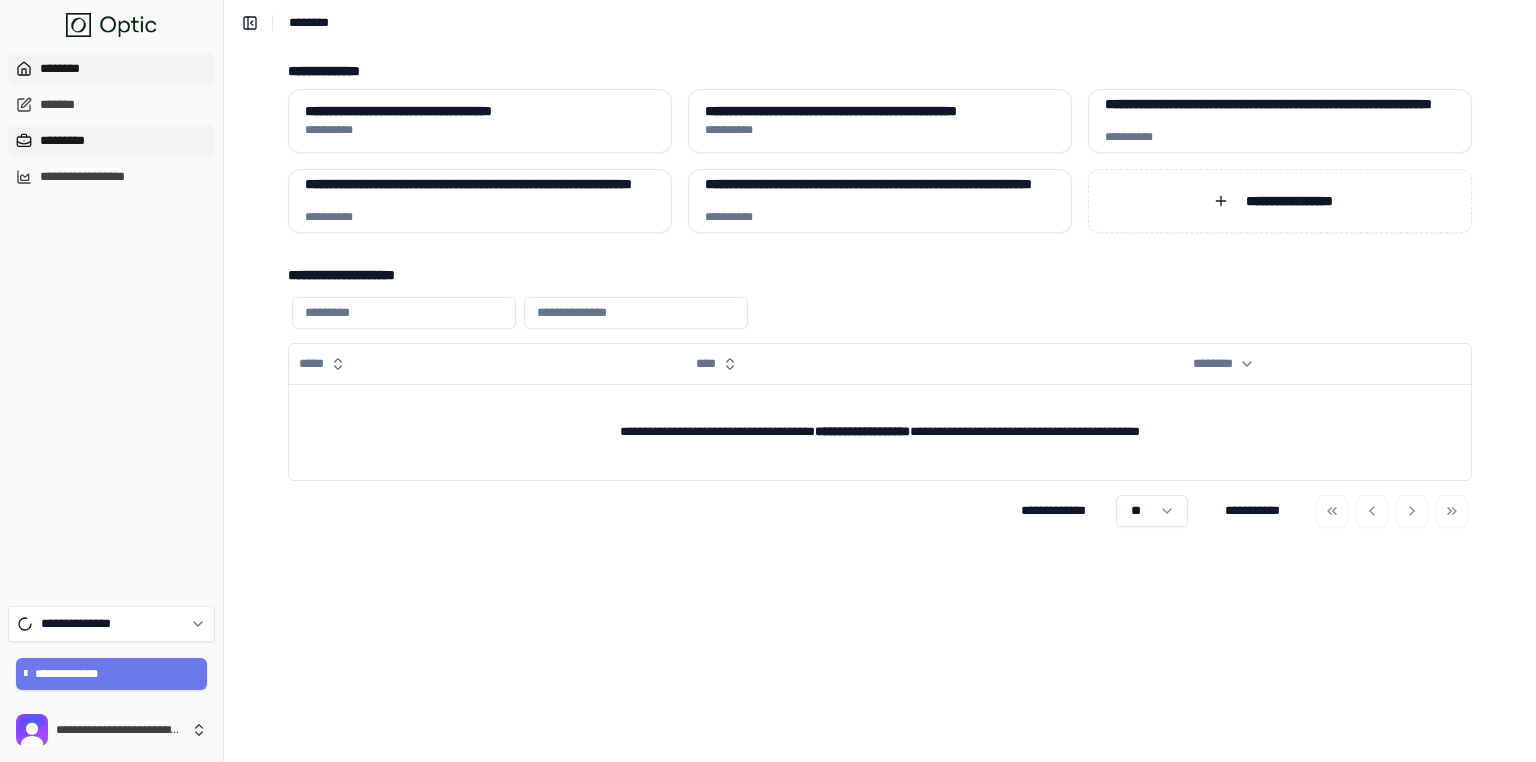 click on "*********" at bounding box center [111, 141] 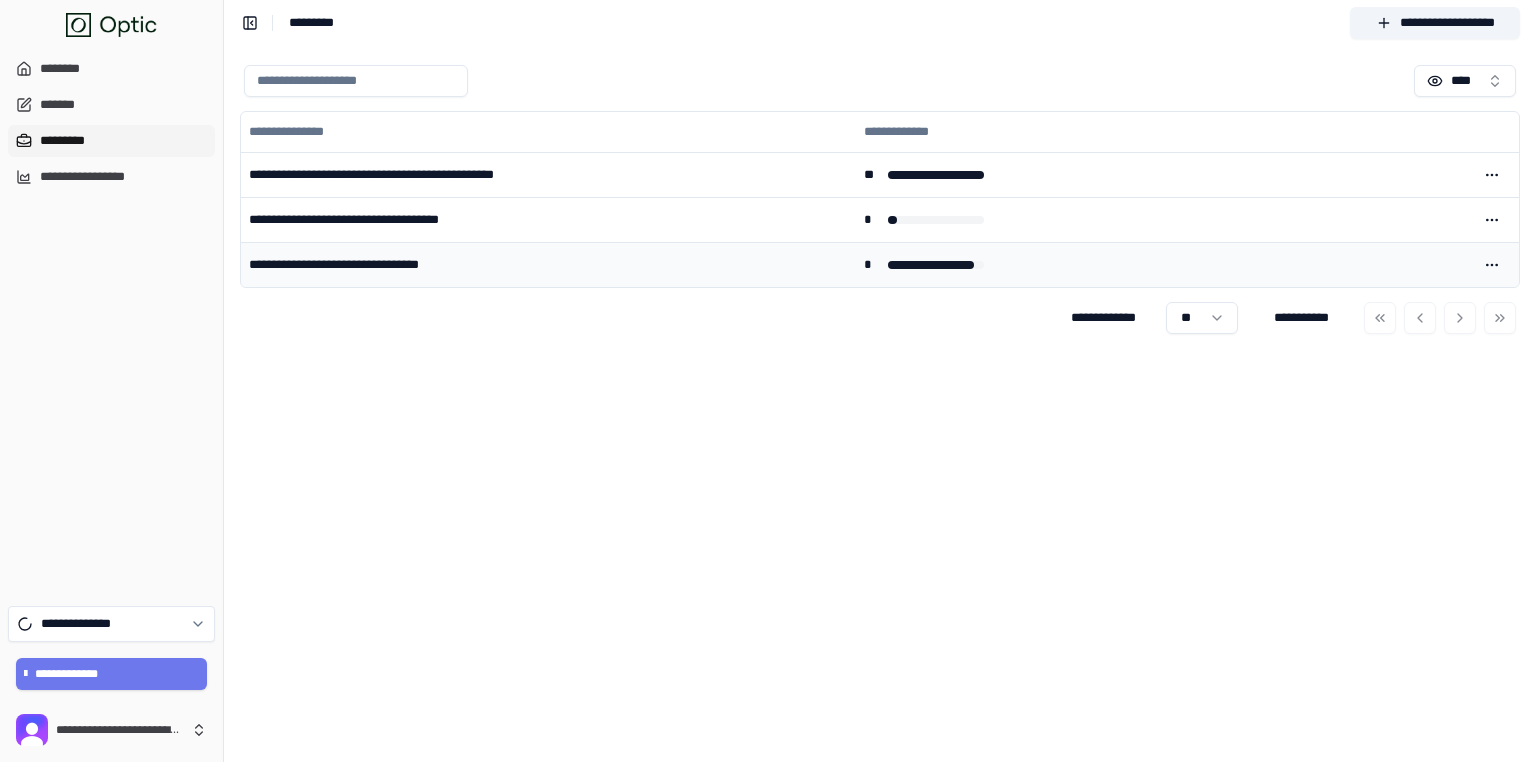 click on "**********" at bounding box center [548, 264] 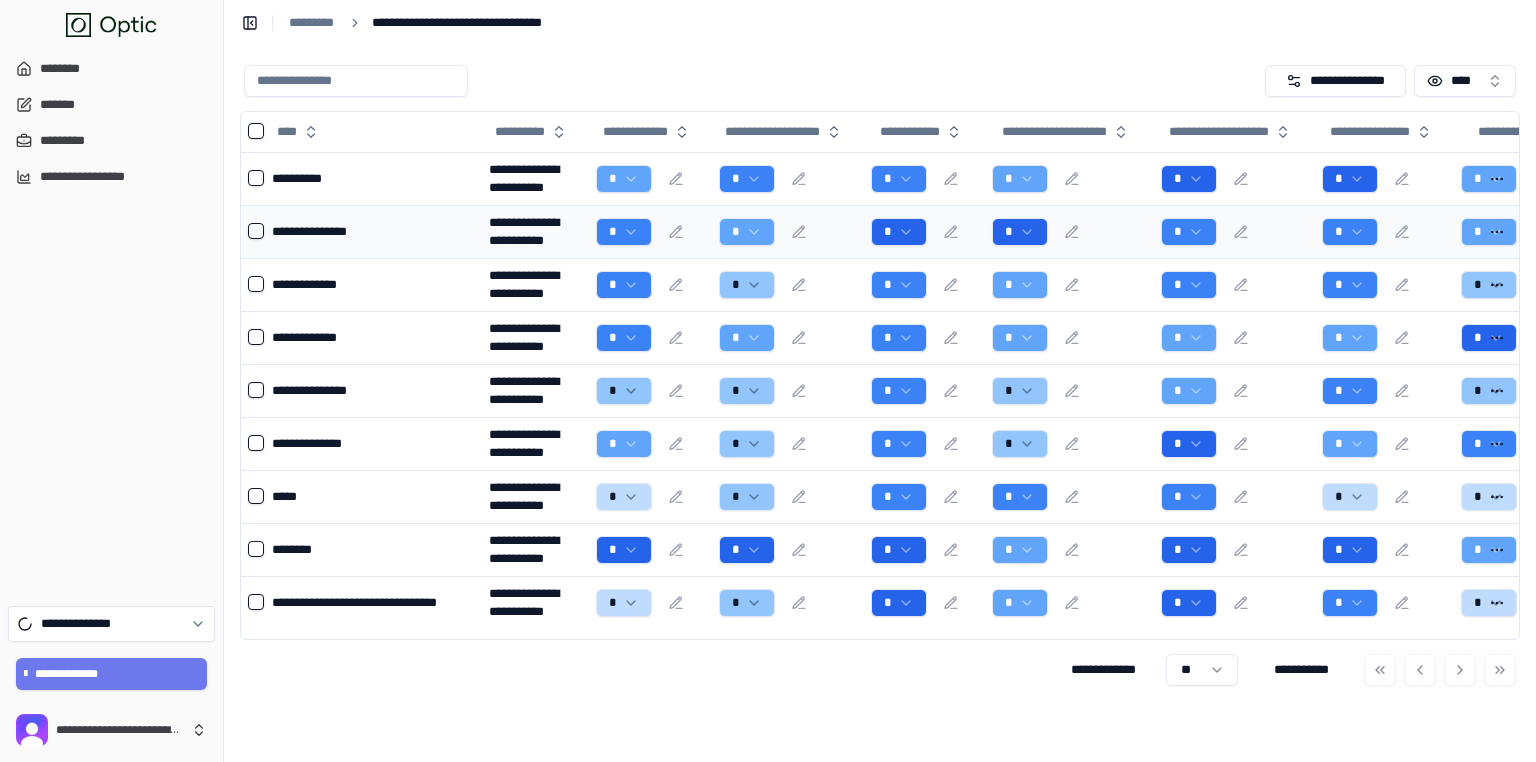 scroll, scrollTop: 0, scrollLeft: 0, axis: both 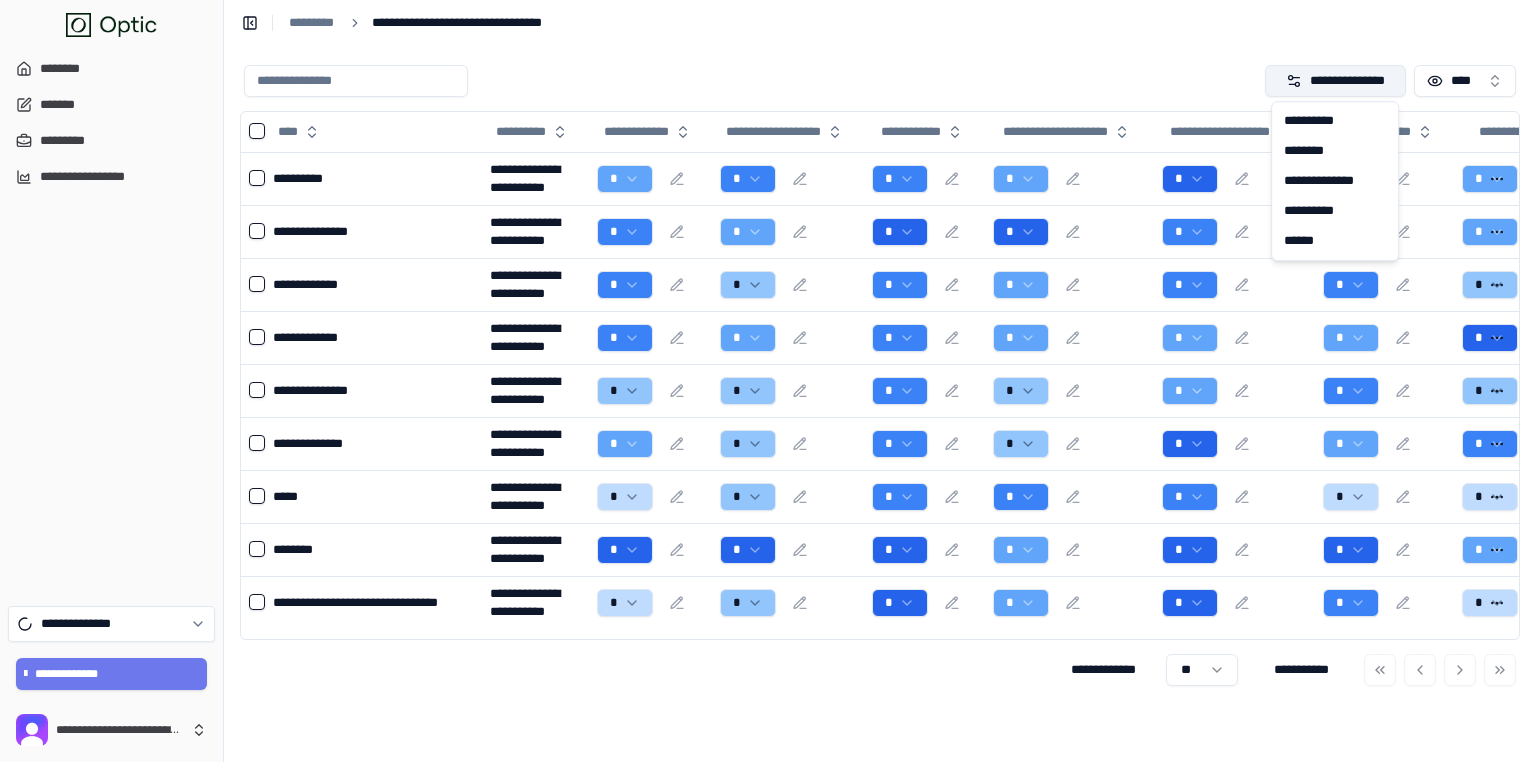 click on "**********" at bounding box center [1335, 81] 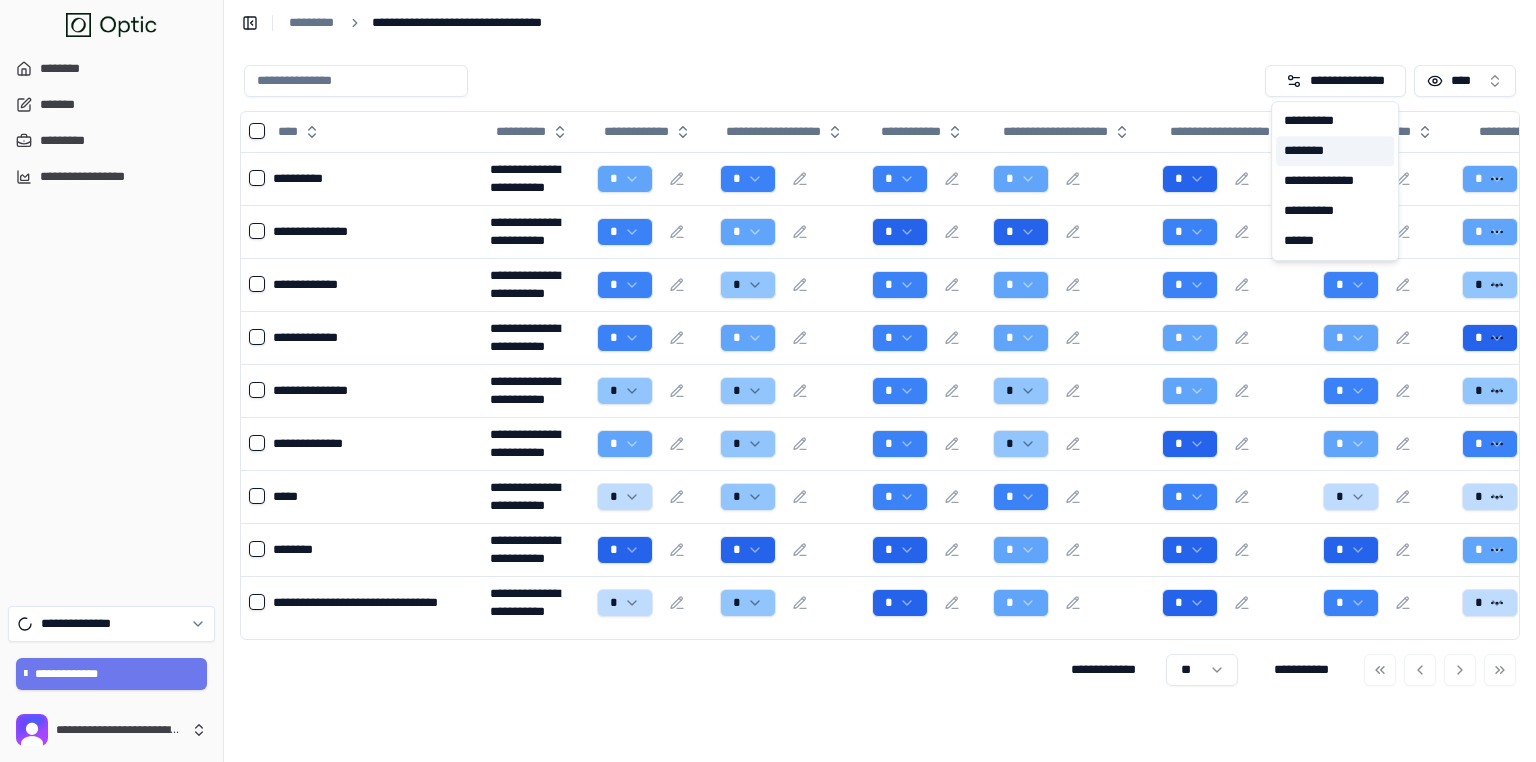 click on "********" at bounding box center (1335, 151) 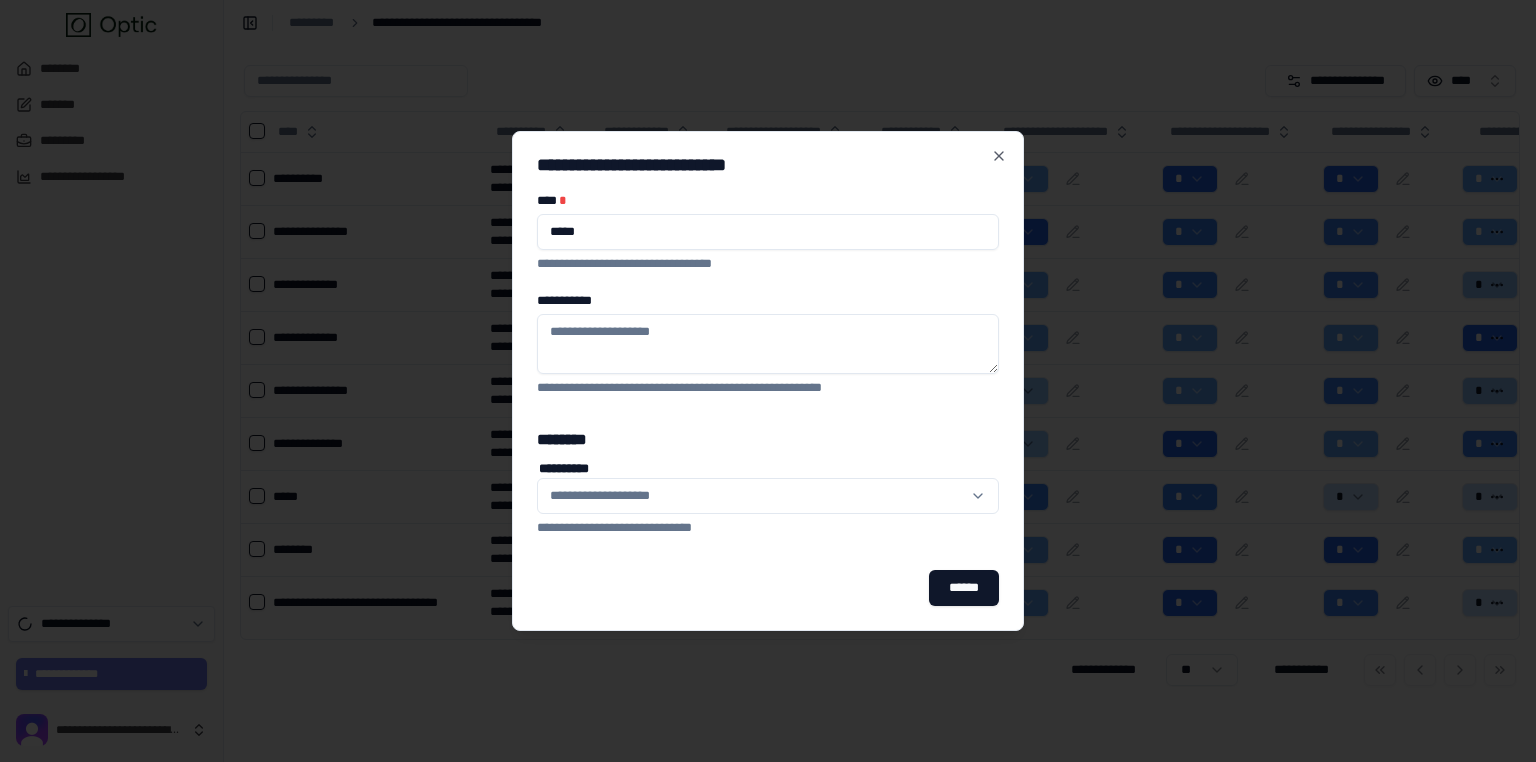 type on "*****" 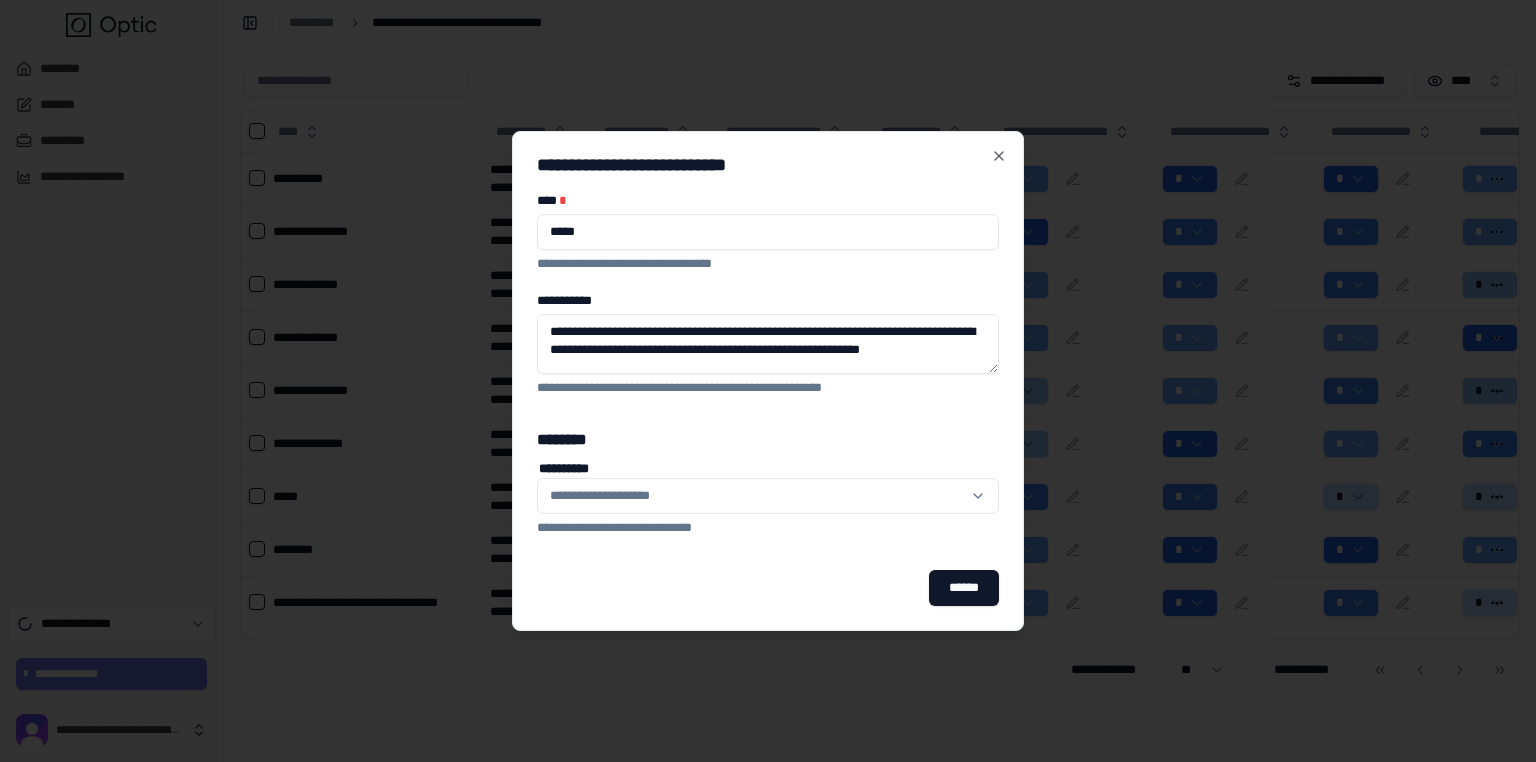 type on "**********" 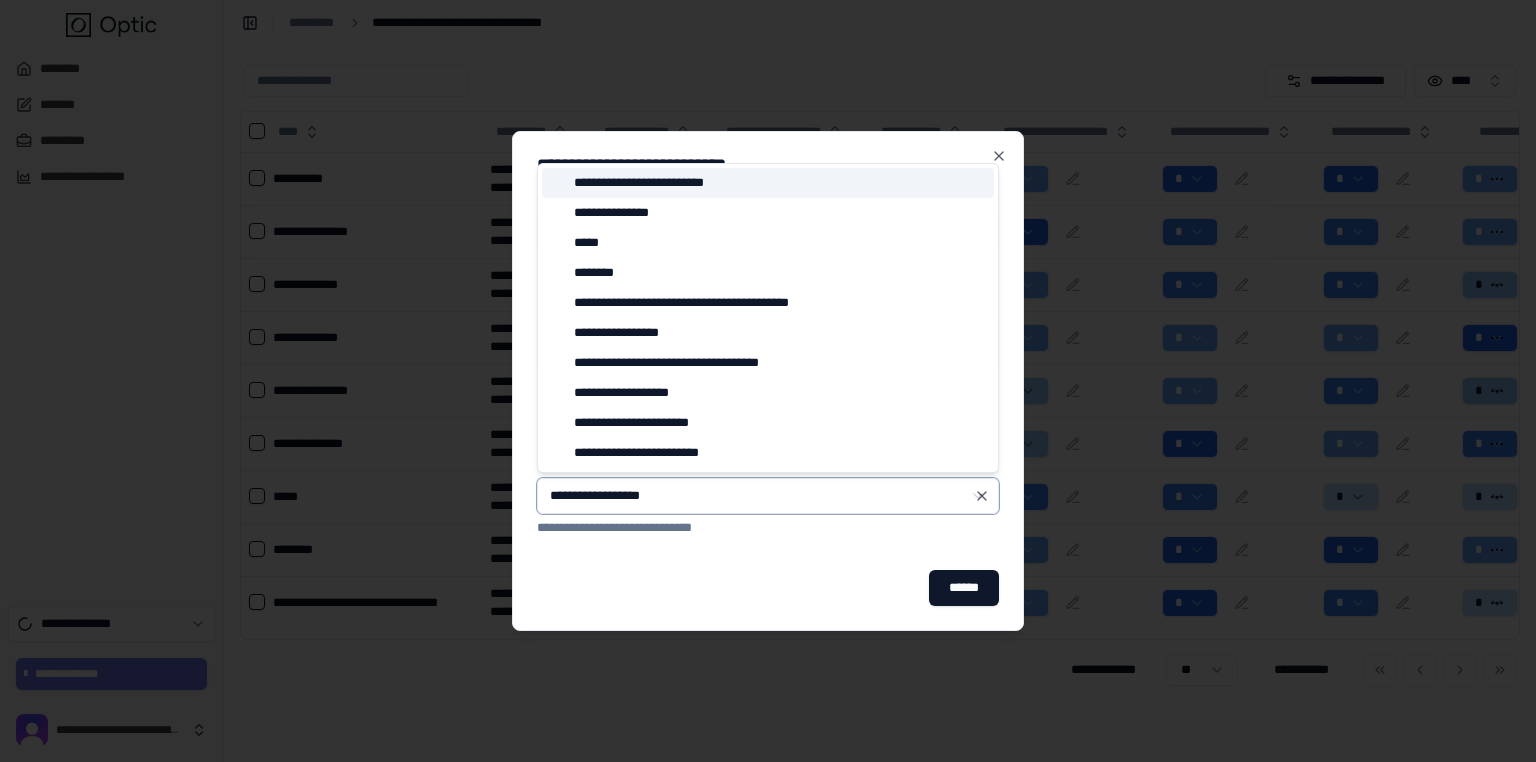 click on "**********" at bounding box center [768, 183] 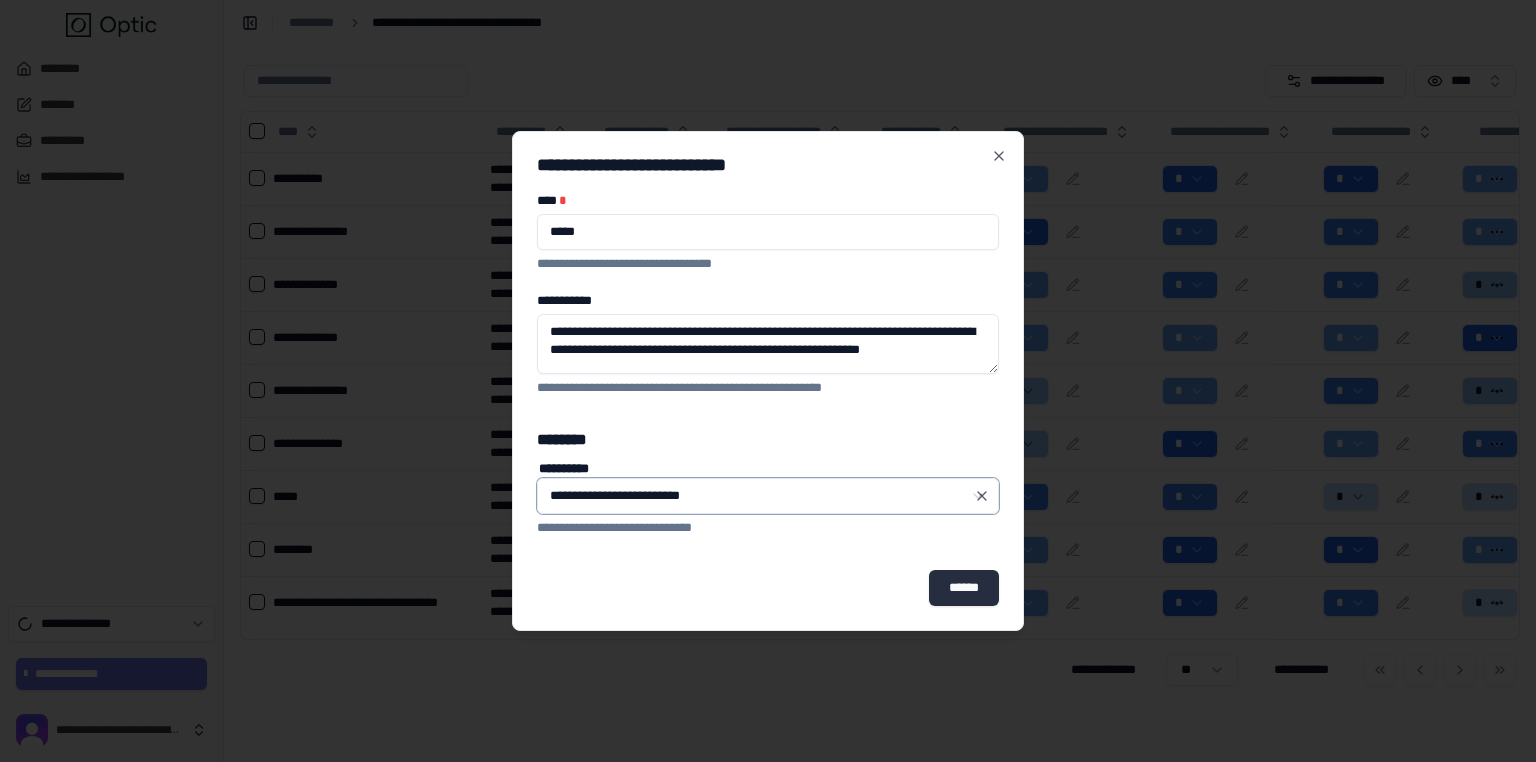 click on "******" at bounding box center [964, 588] 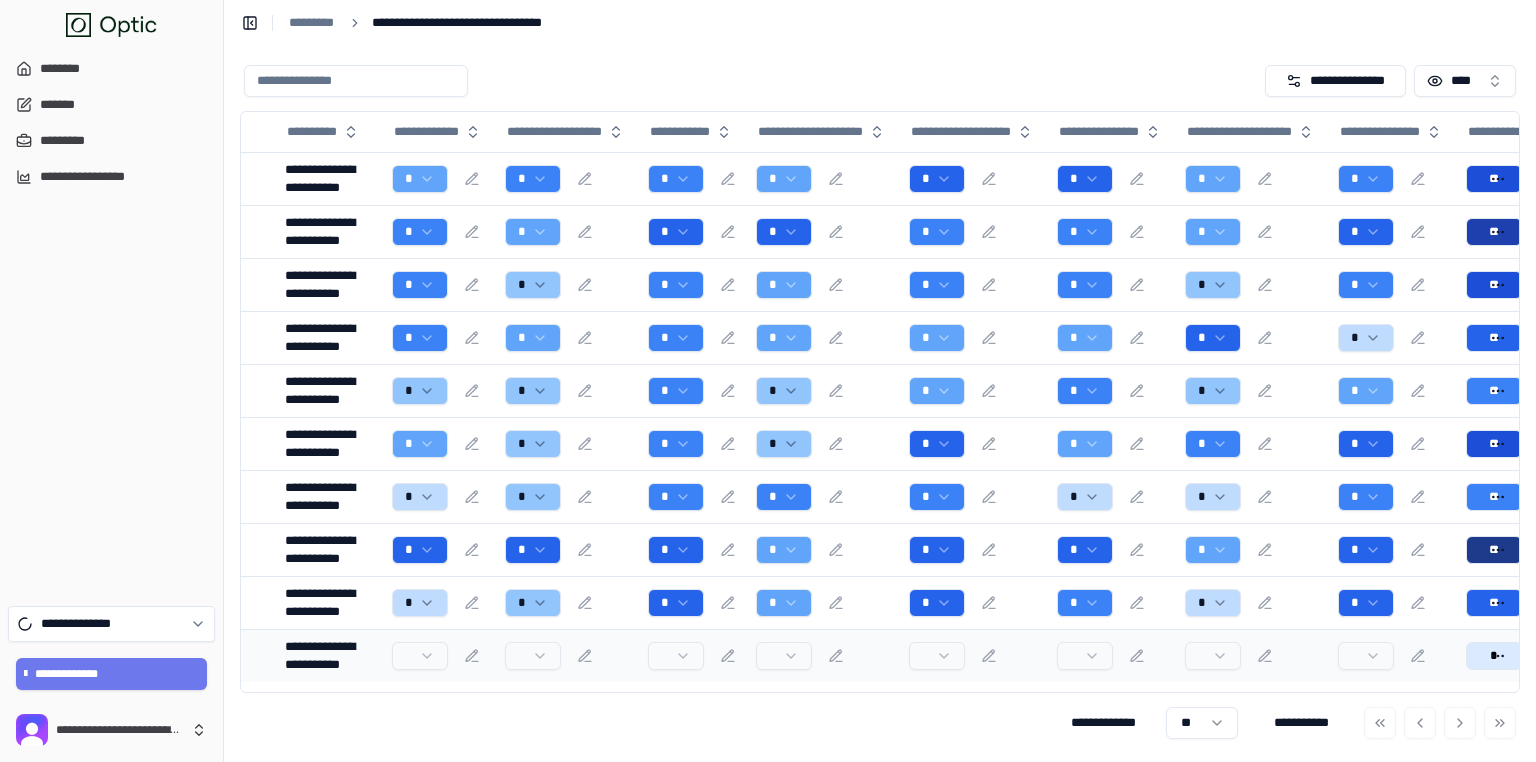 scroll, scrollTop: 0, scrollLeft: 0, axis: both 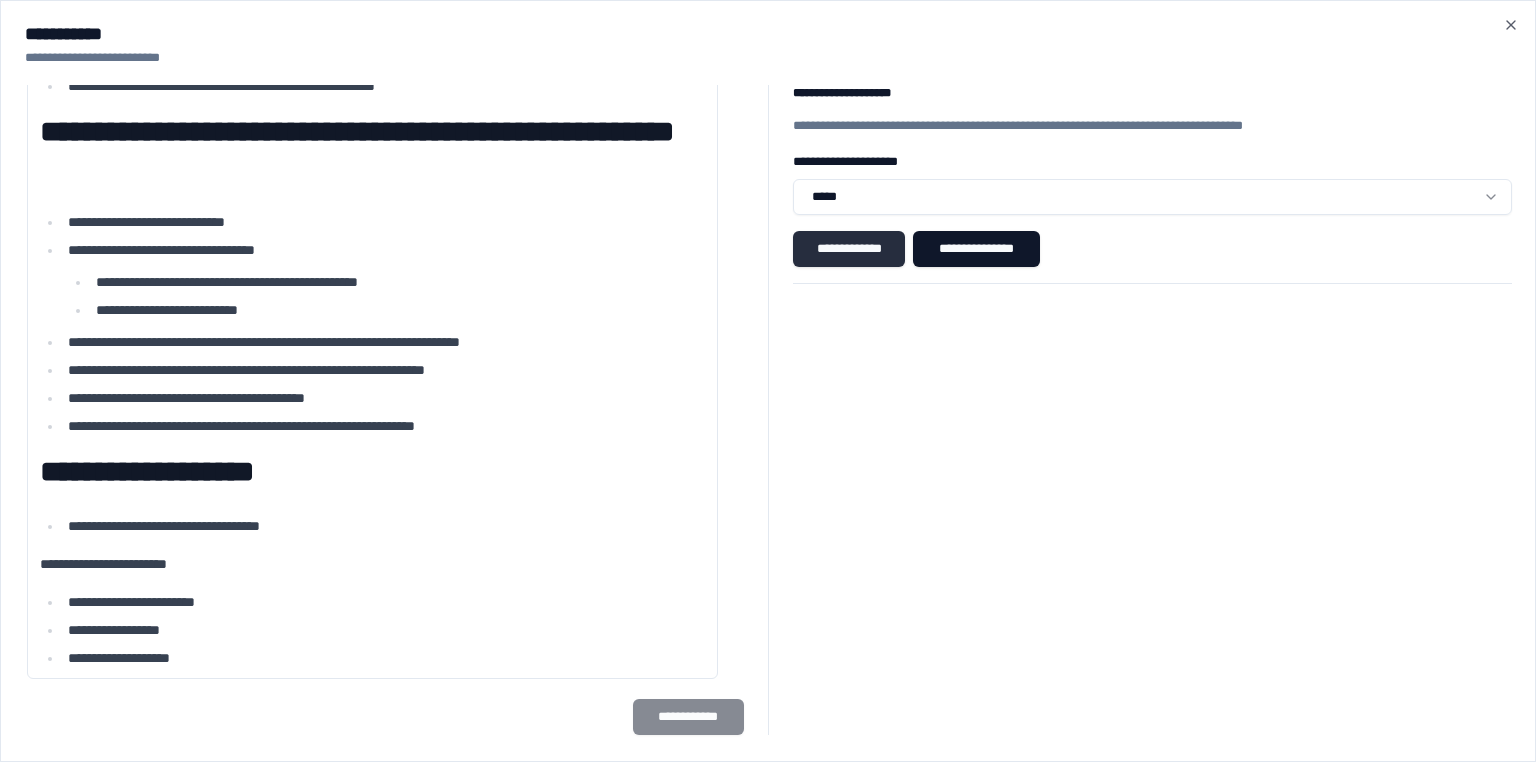 click on "**********" at bounding box center [849, 249] 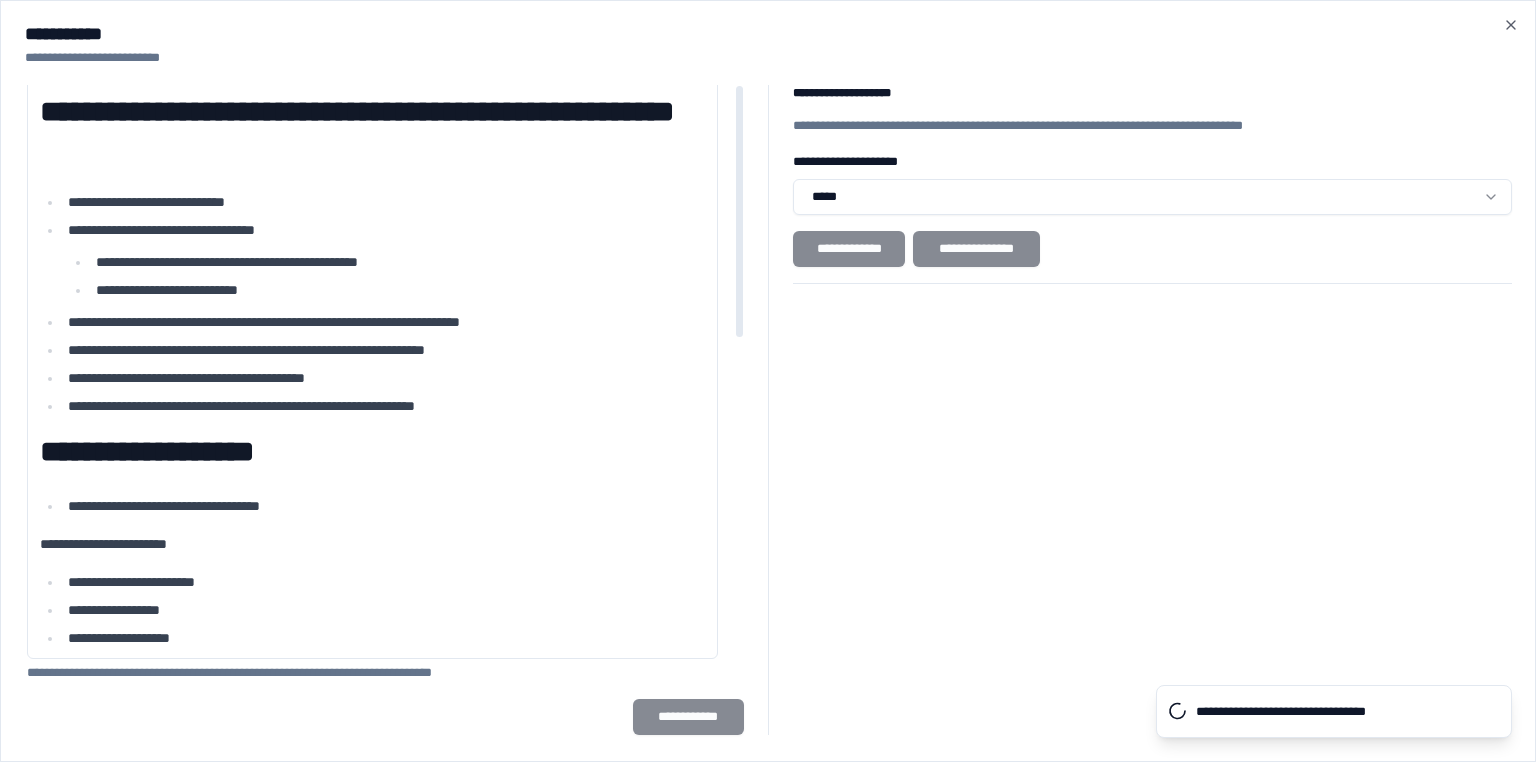 scroll, scrollTop: 0, scrollLeft: 0, axis: both 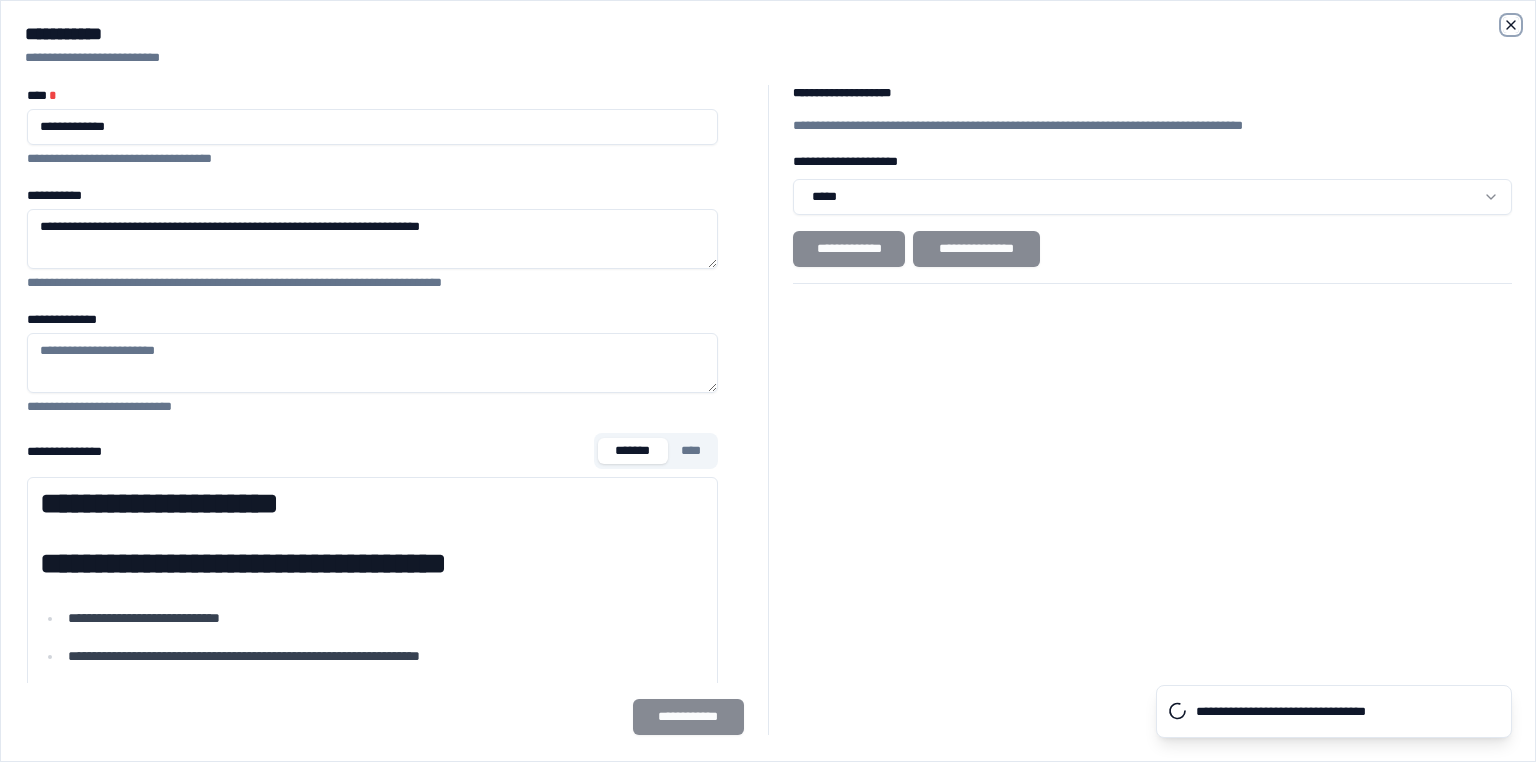 click 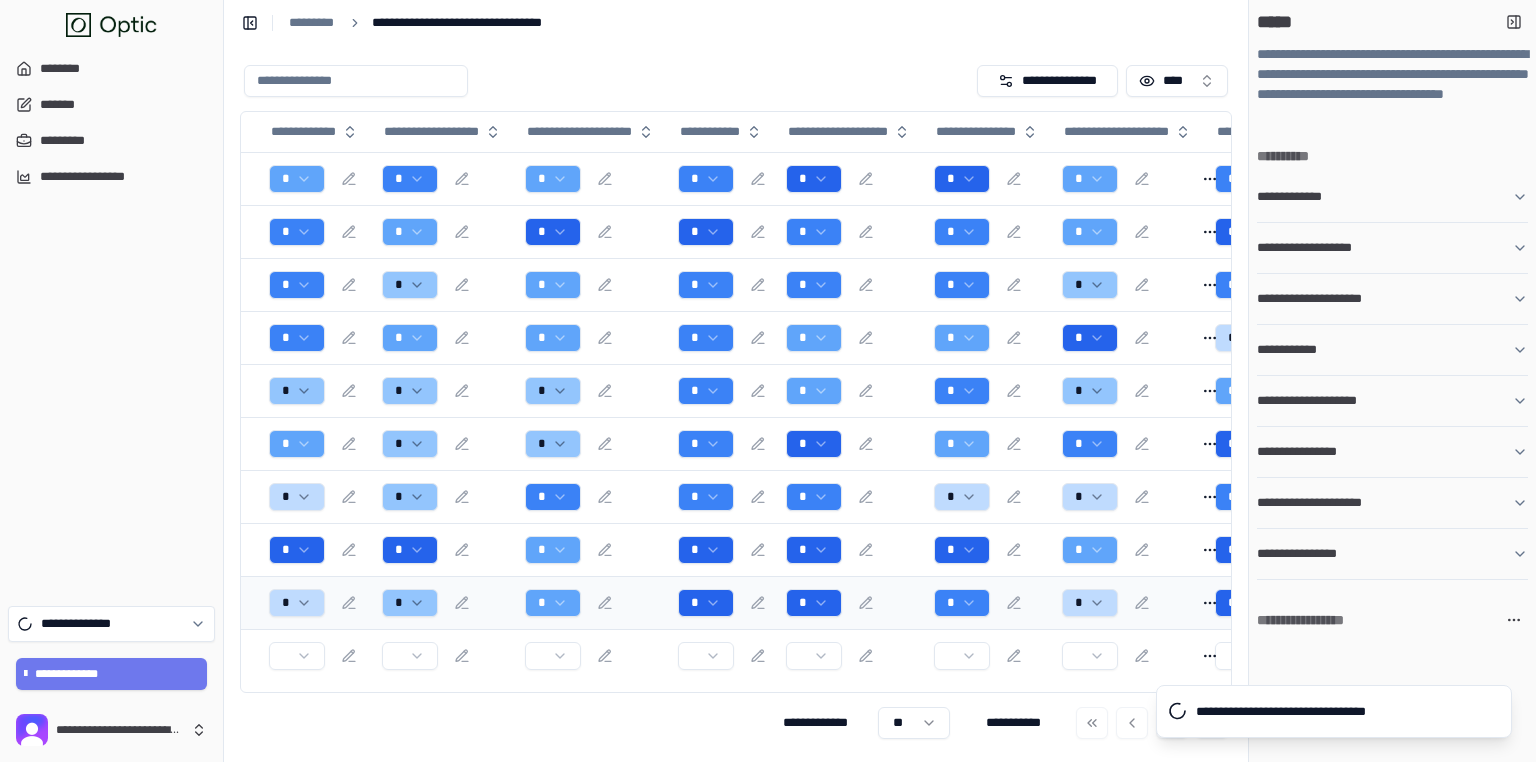 scroll, scrollTop: 0, scrollLeft: 0, axis: both 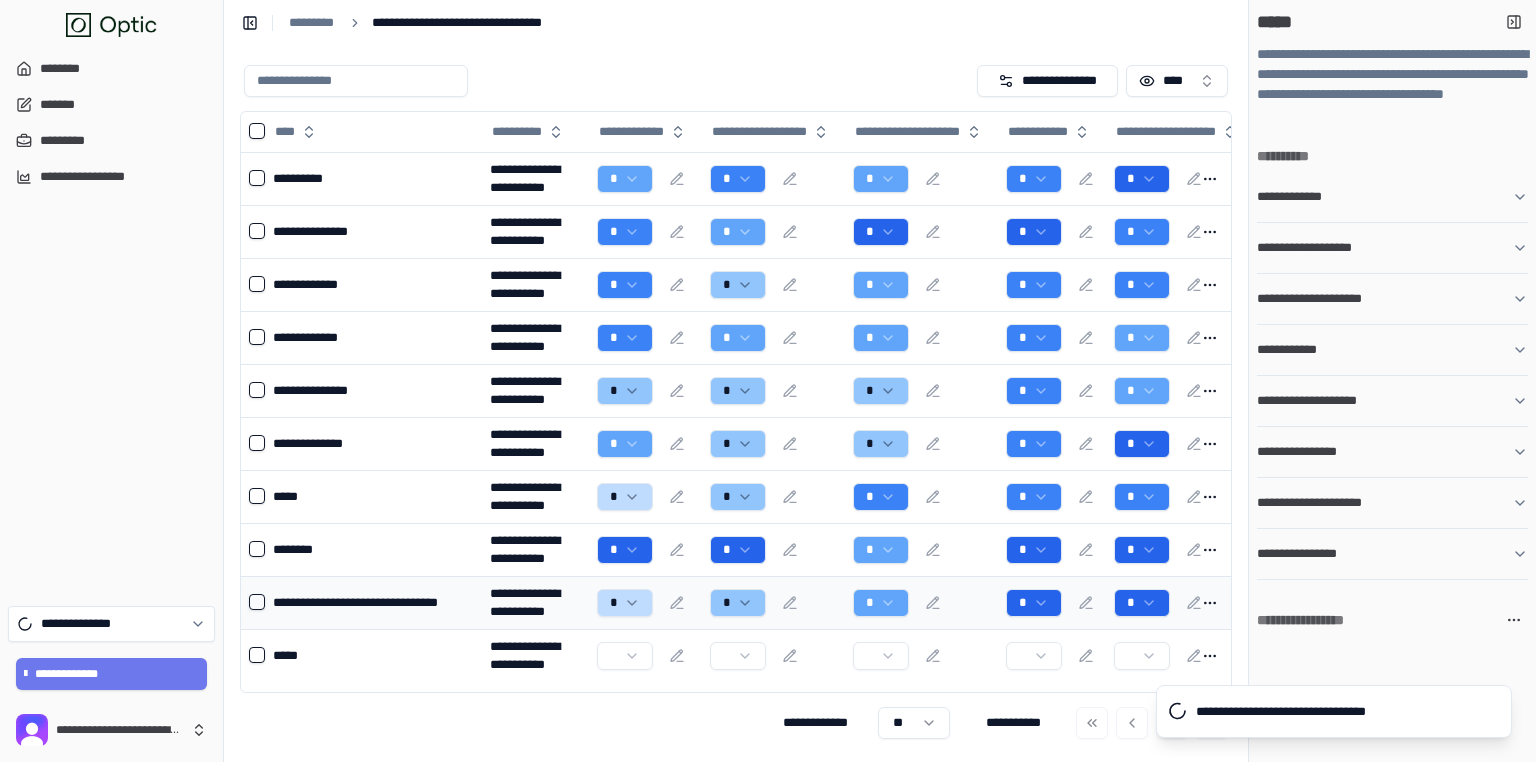 click on "**********" at bounding box center [373, 602] 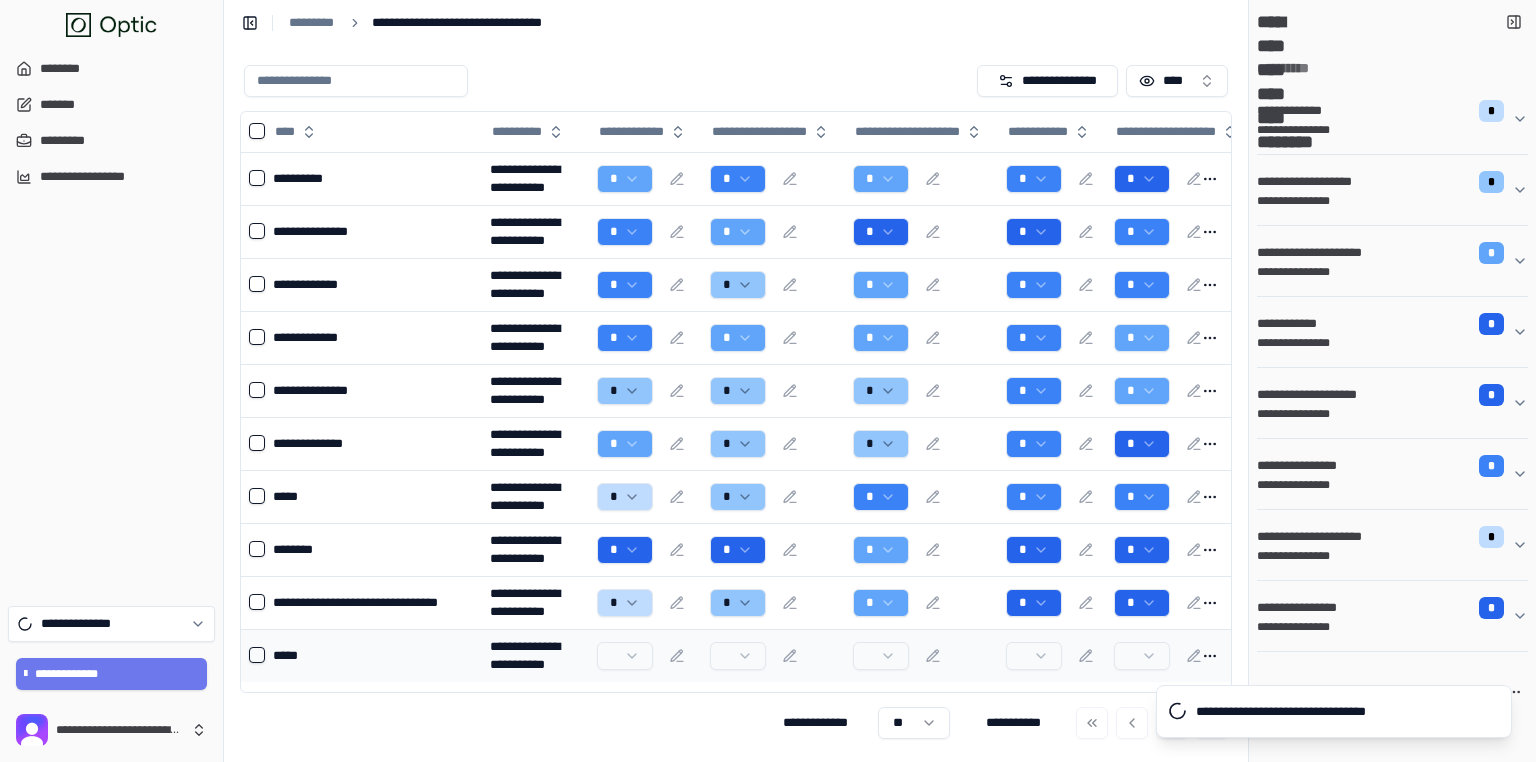 scroll, scrollTop: 0, scrollLeft: 0, axis: both 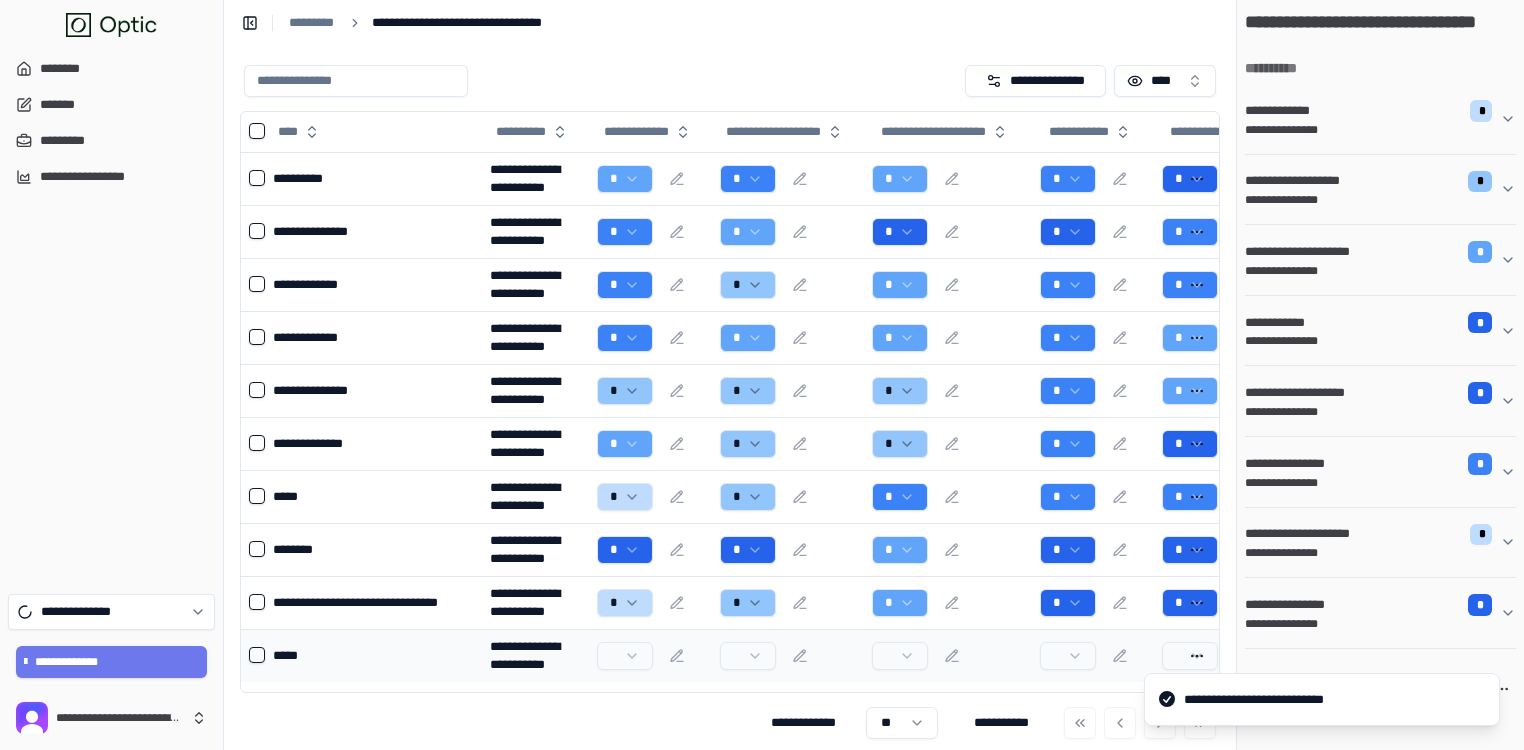 click on "*****" at bounding box center [373, 655] 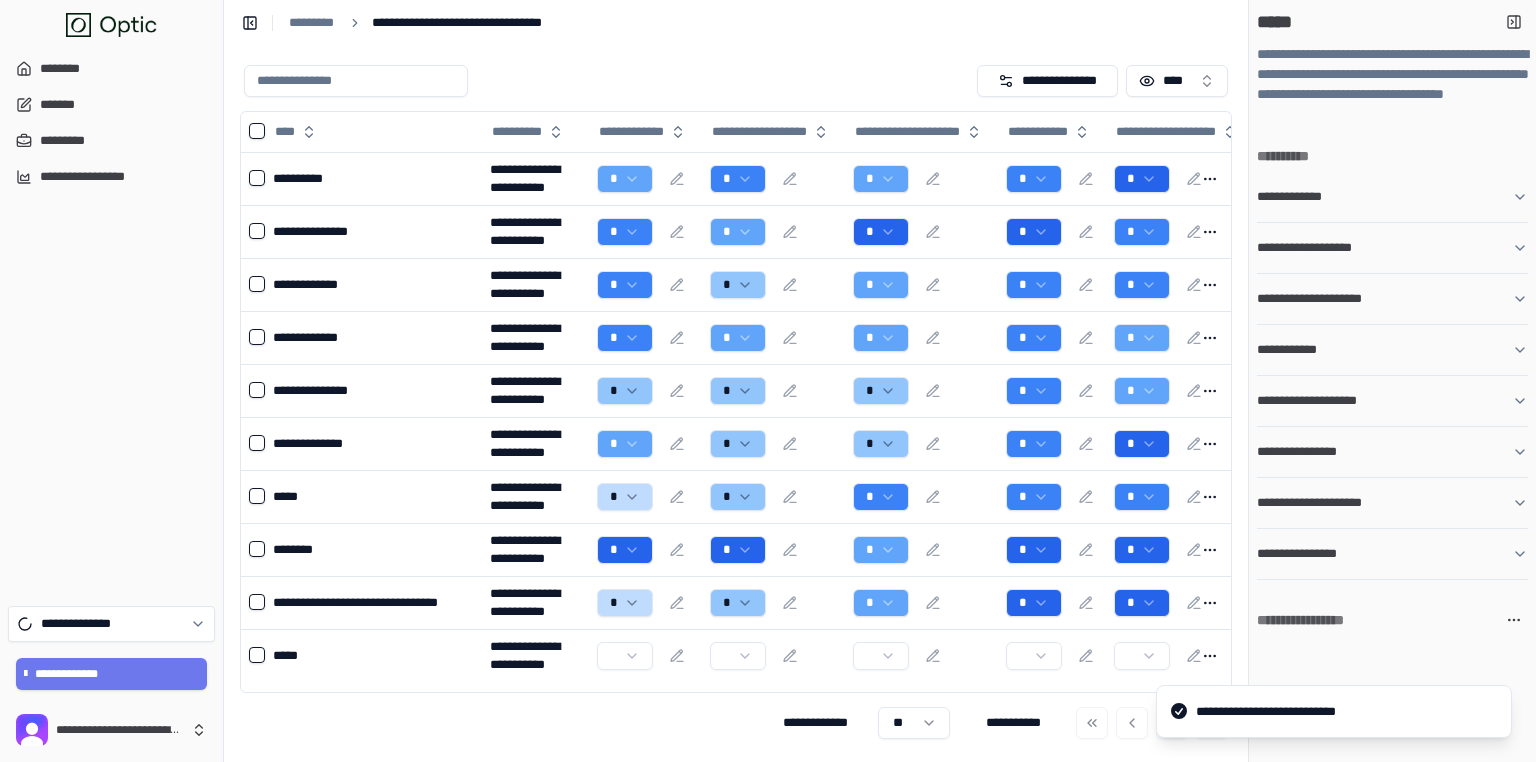 click on "**********" at bounding box center (1334, 712) 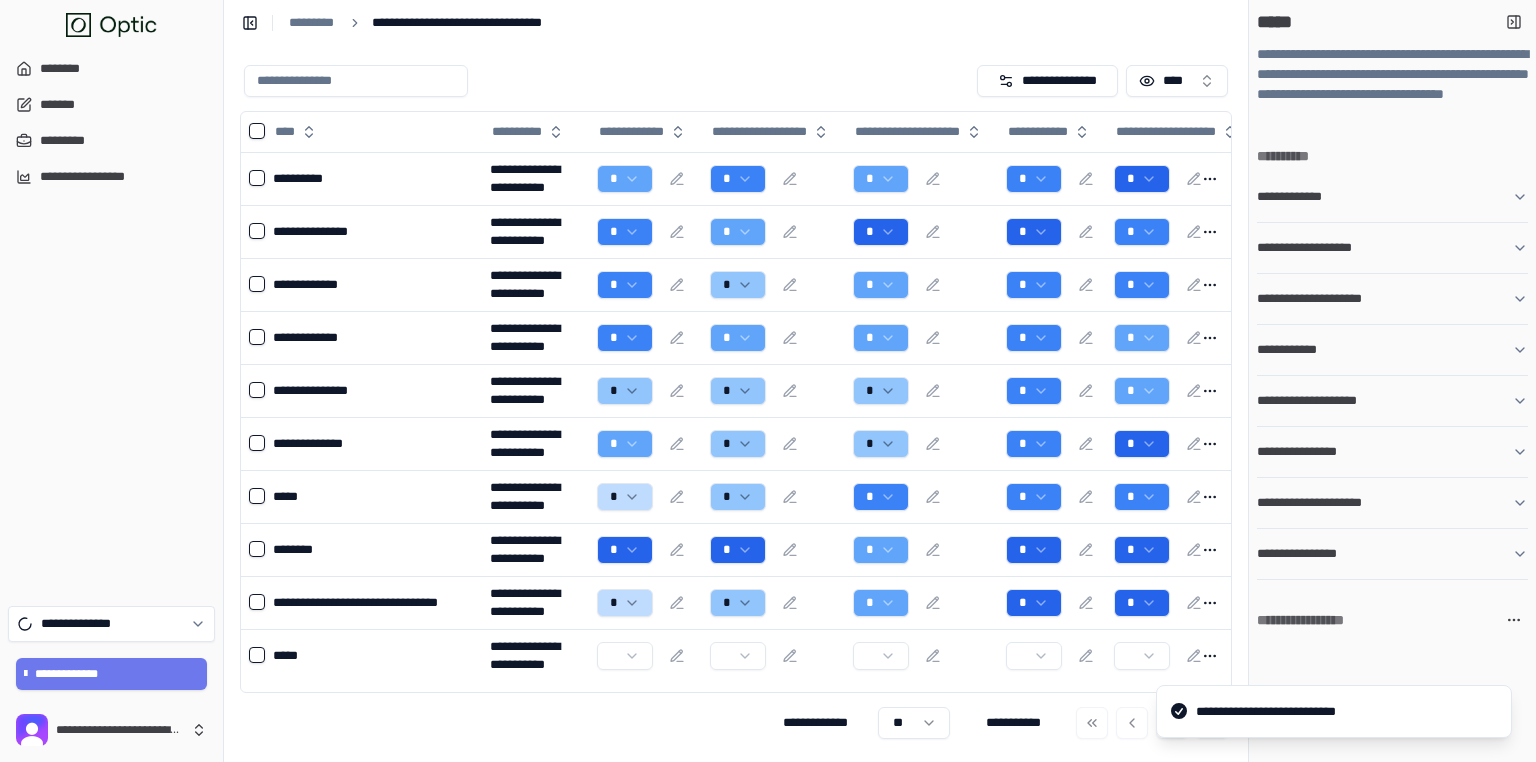 click on "**********" at bounding box center [1392, 197] 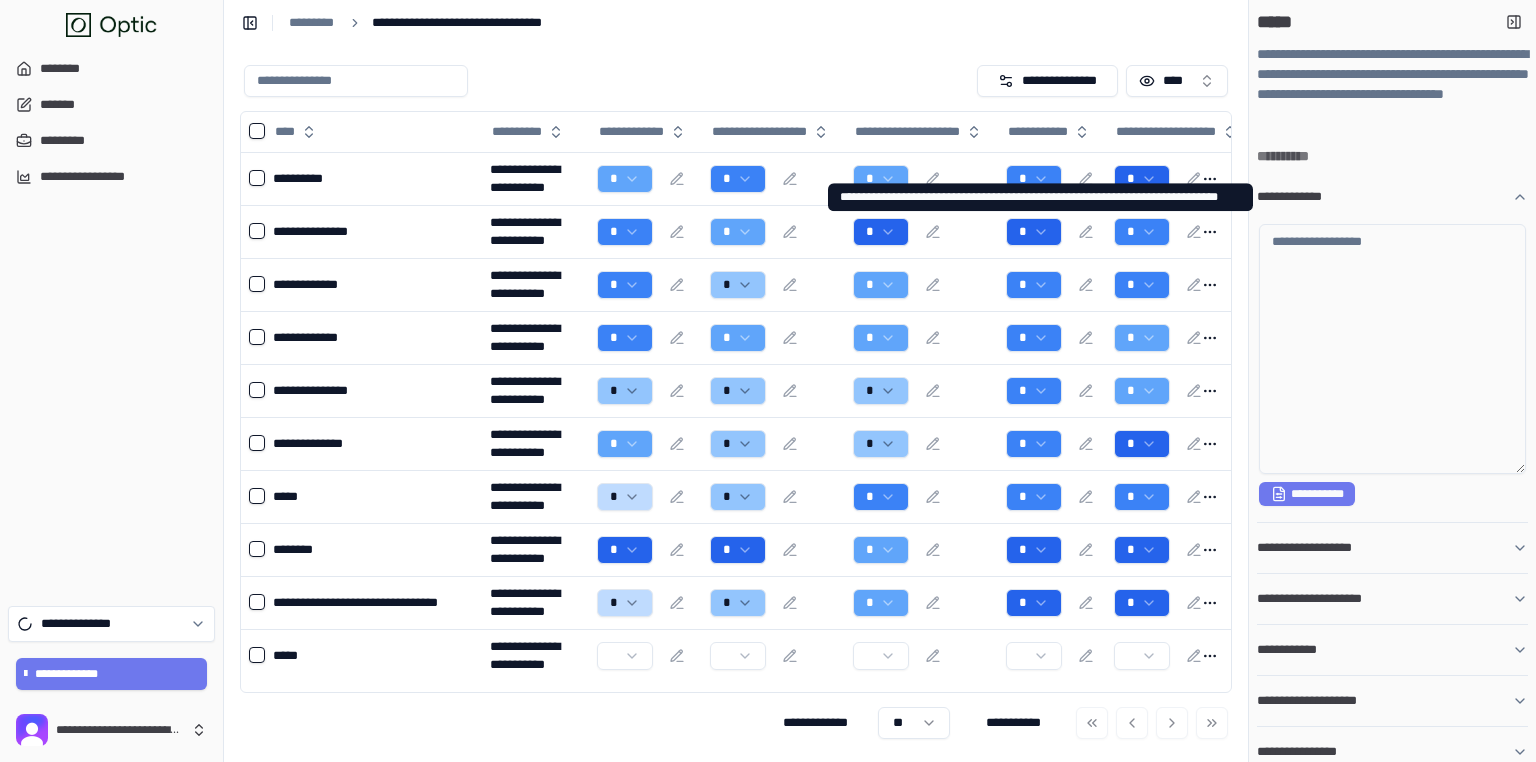 click on "**********" at bounding box center [1384, 197] 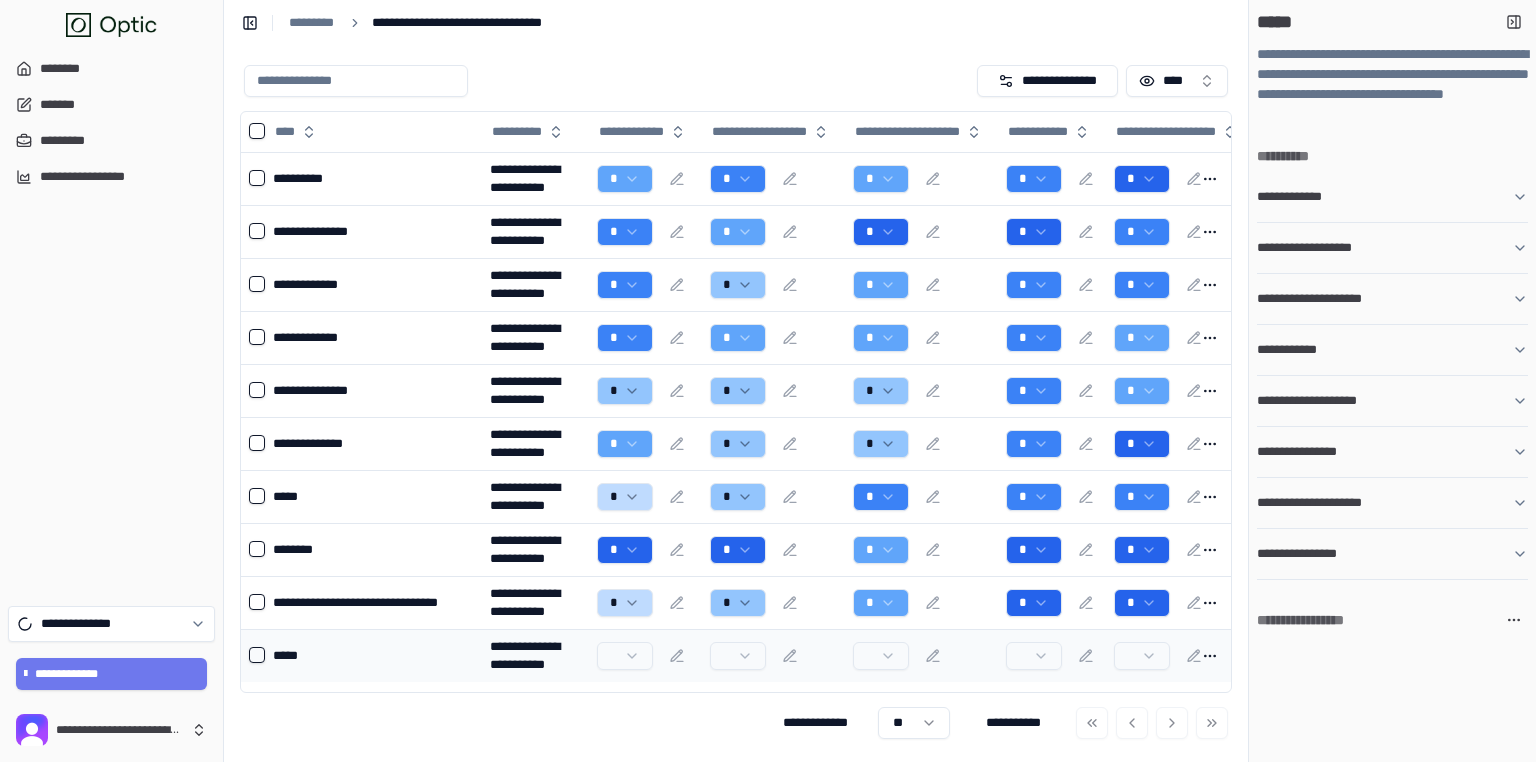 click on "**********" at bounding box center (535, 655) 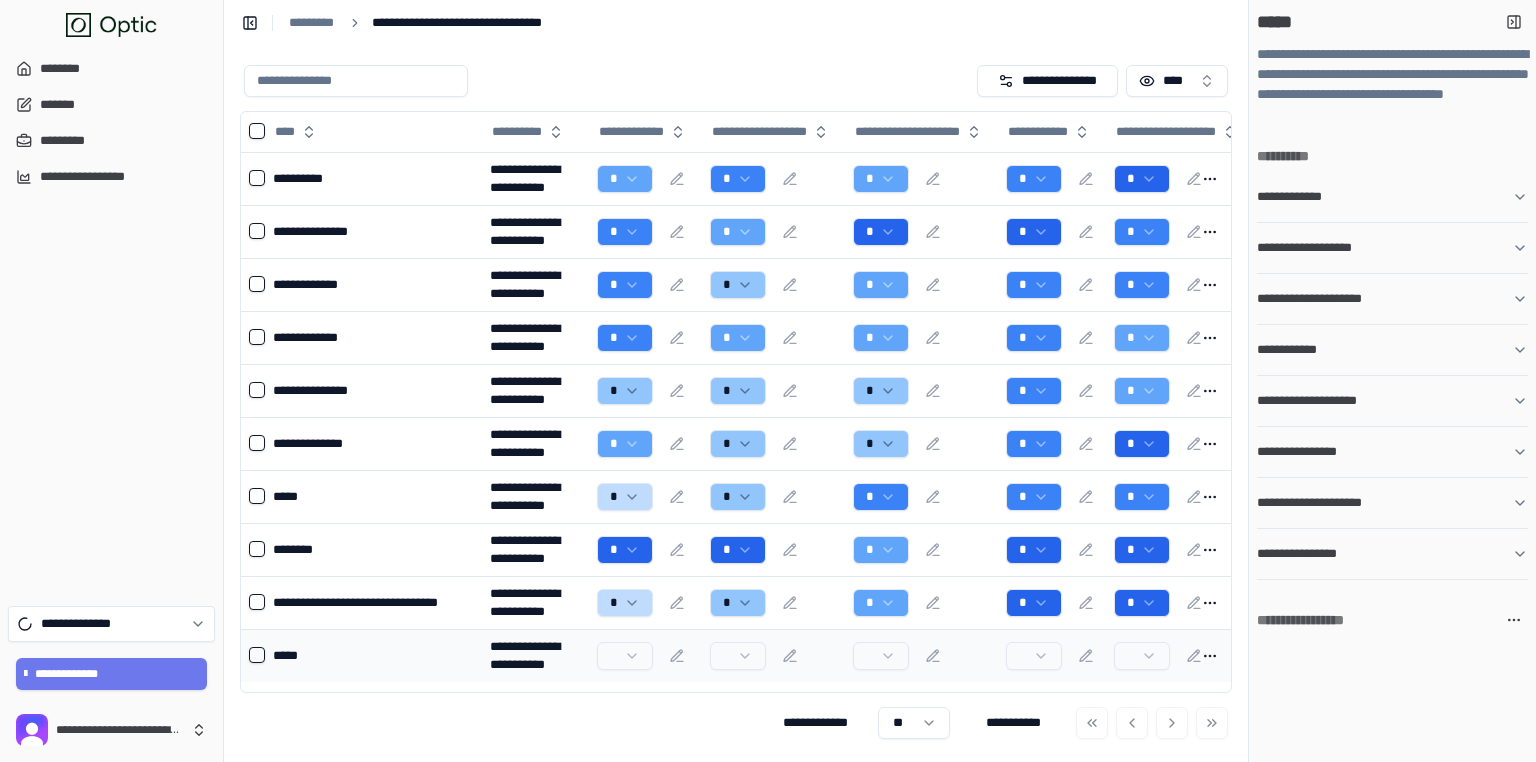 click on "*****" at bounding box center (373, 655) 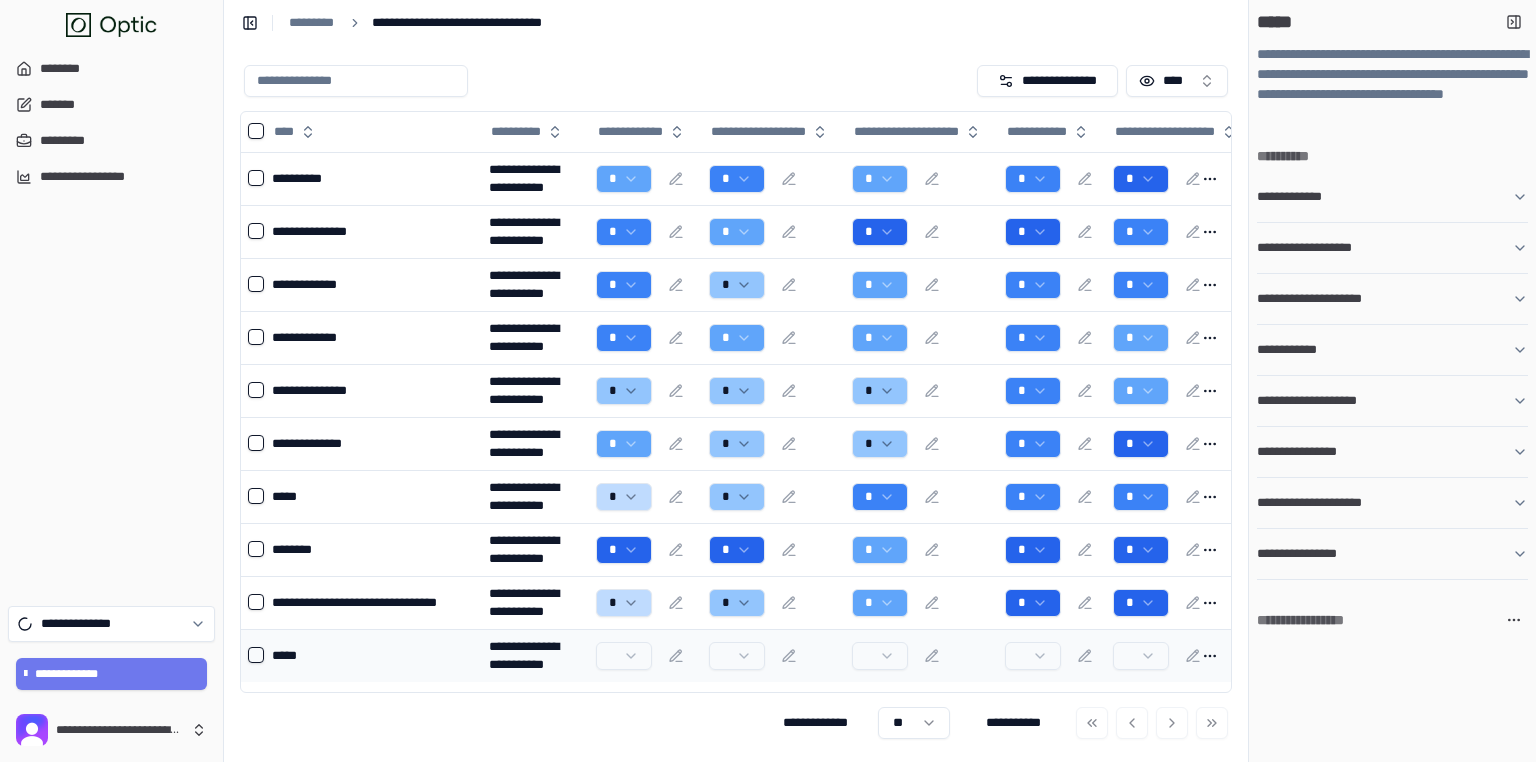 scroll, scrollTop: 0, scrollLeft: 0, axis: both 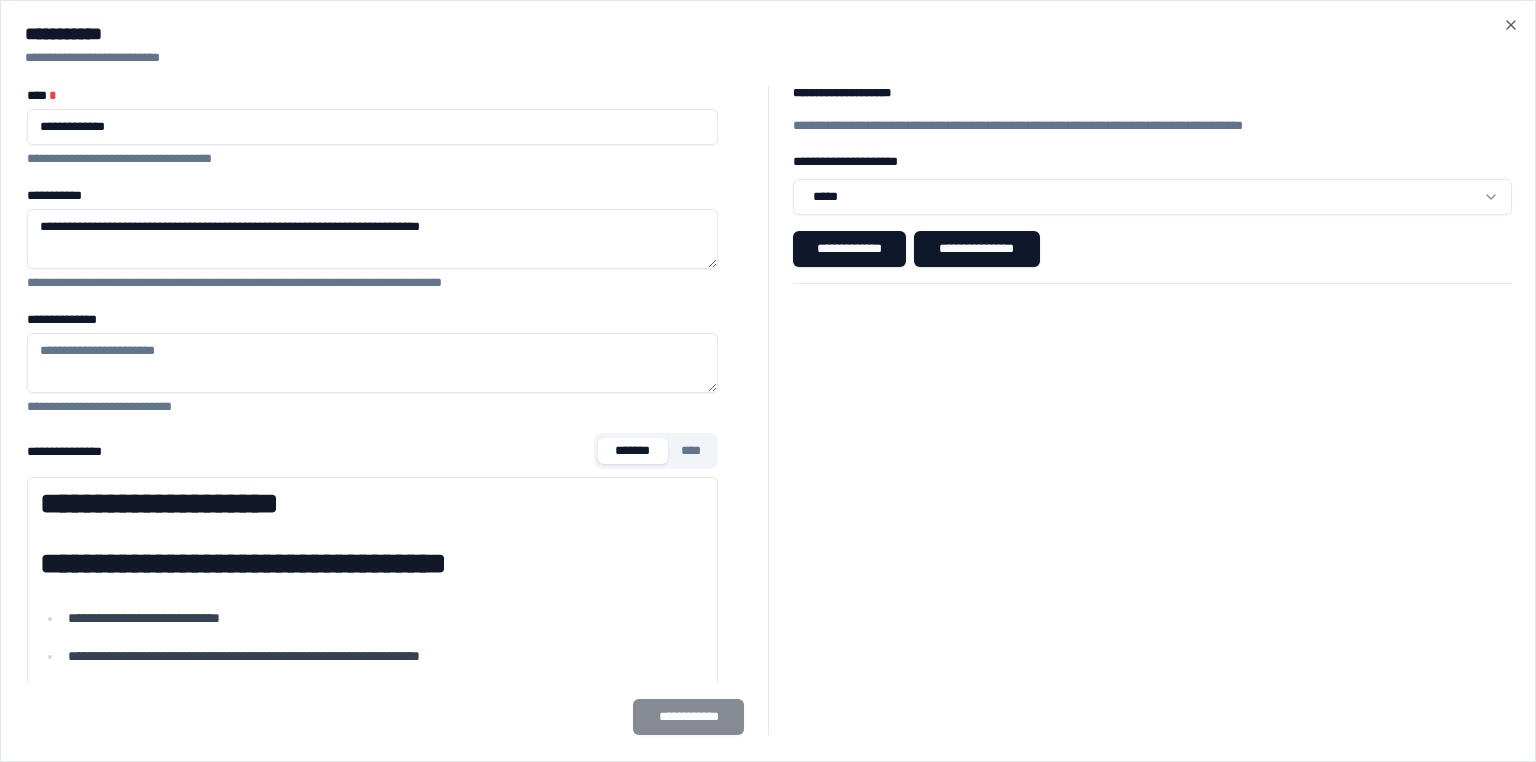click on "**********" at bounding box center (977, 249) 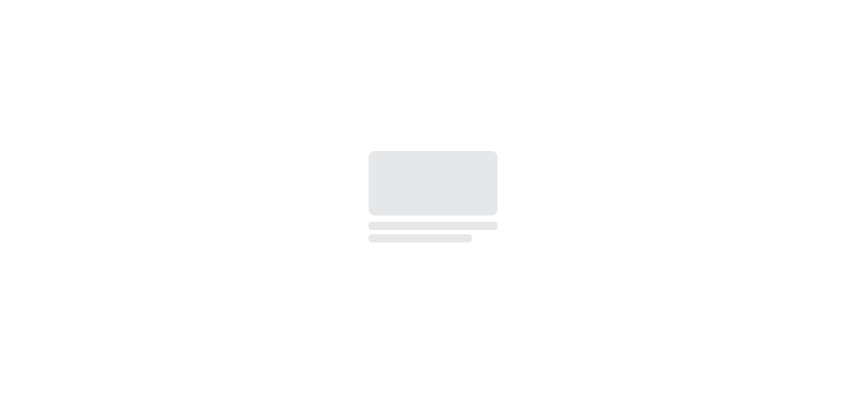 scroll, scrollTop: 0, scrollLeft: 0, axis: both 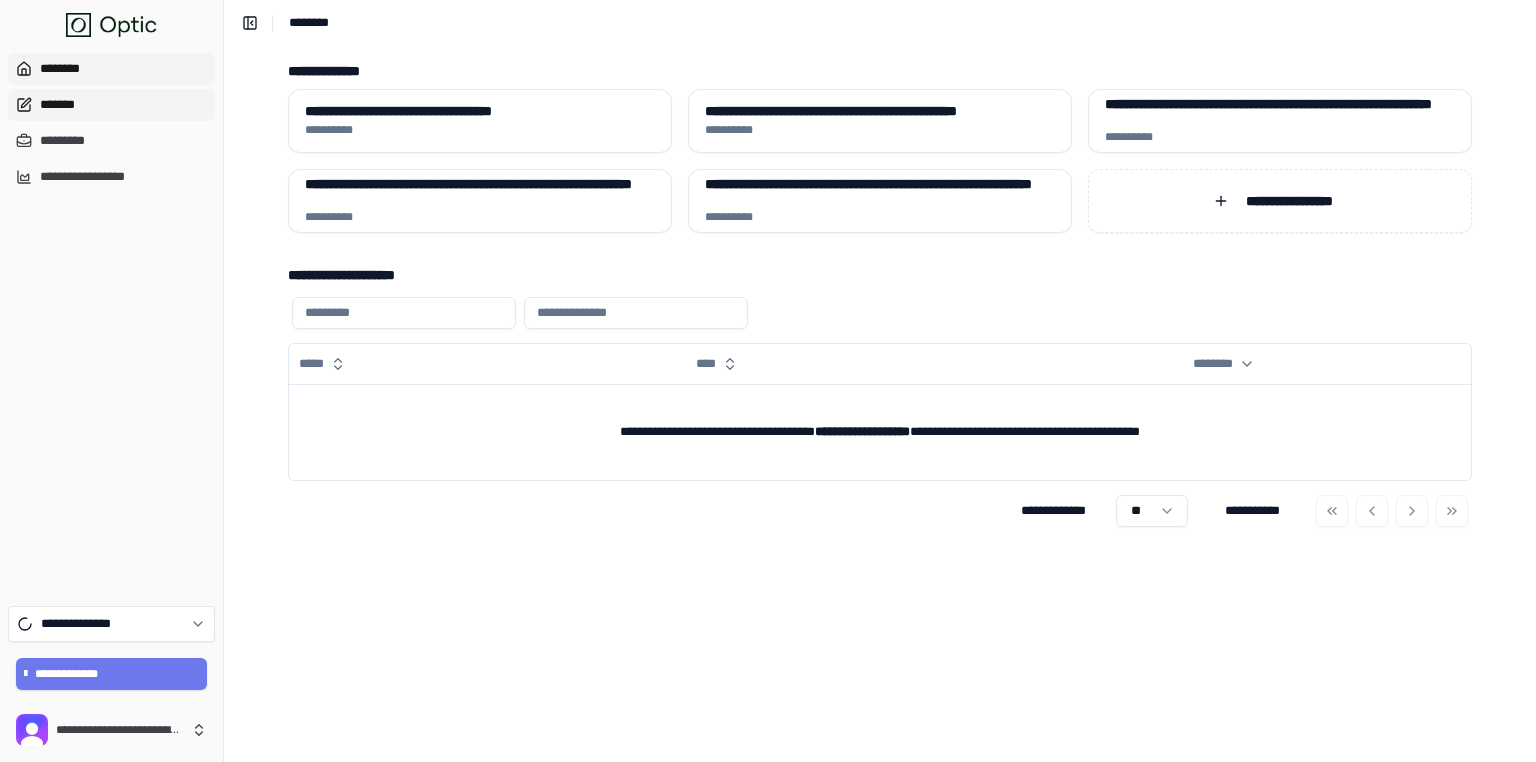 click on "*******" at bounding box center (111, 105) 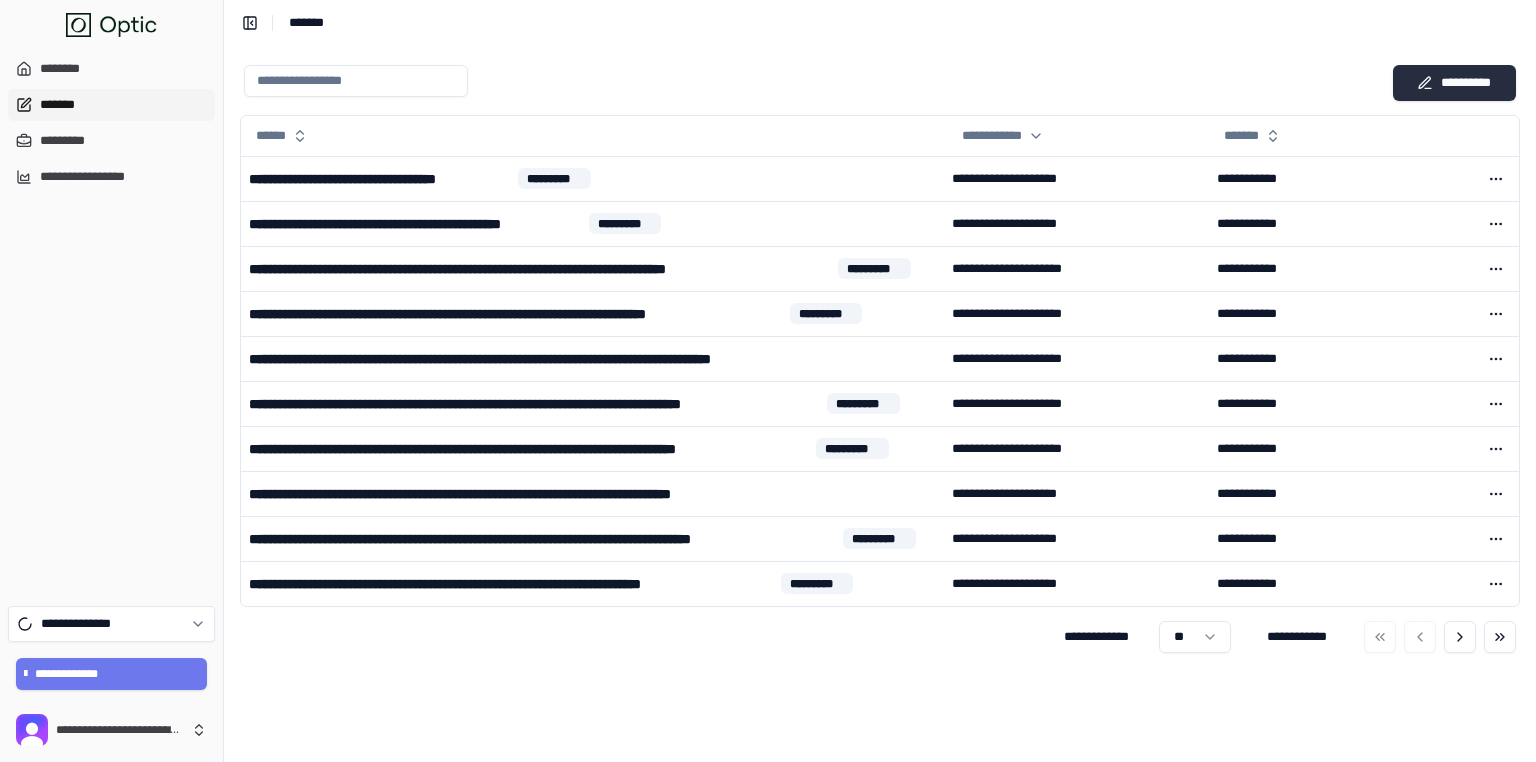 click on "**********" at bounding box center [1454, 83] 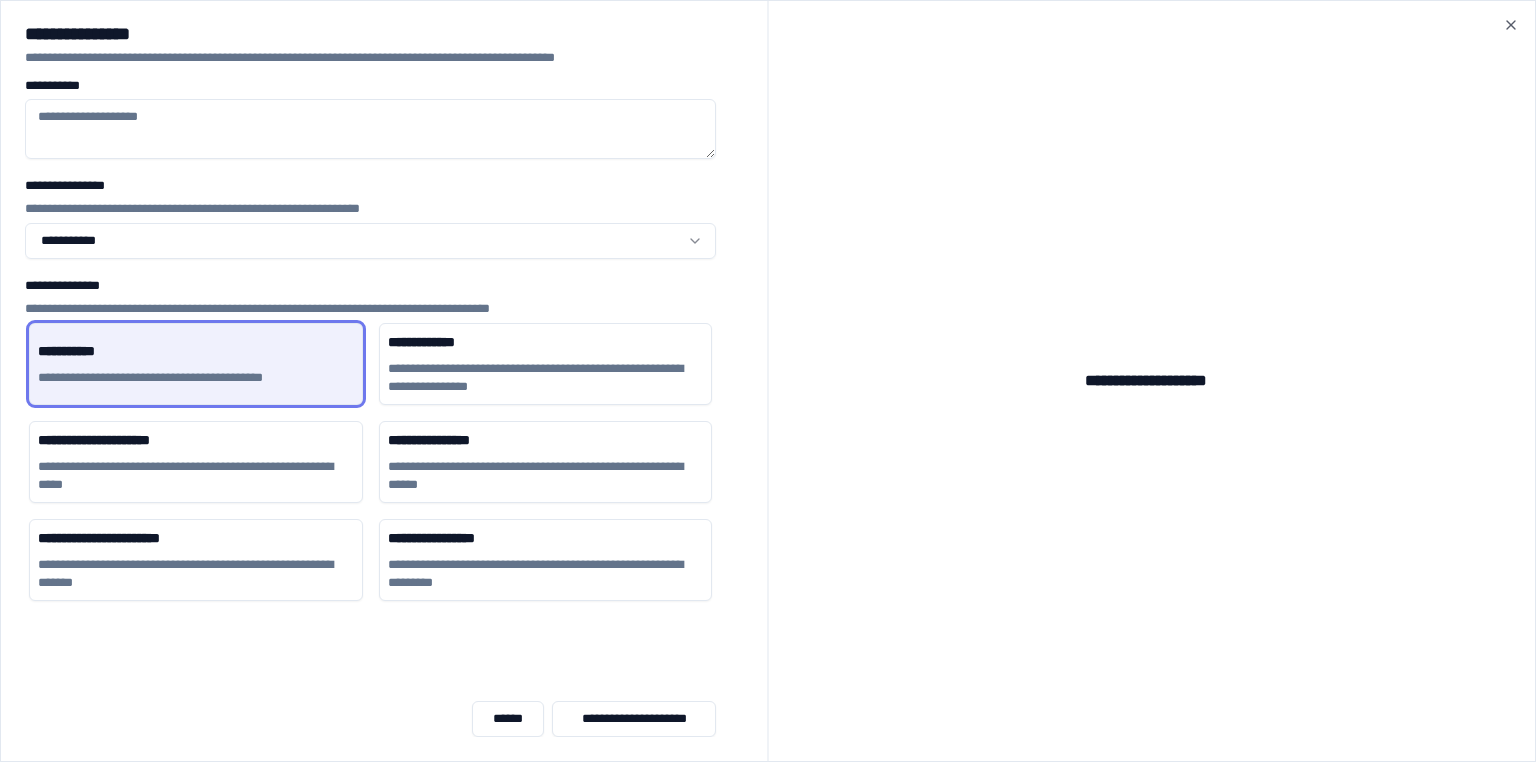 click on "**********" at bounding box center (370, 129) 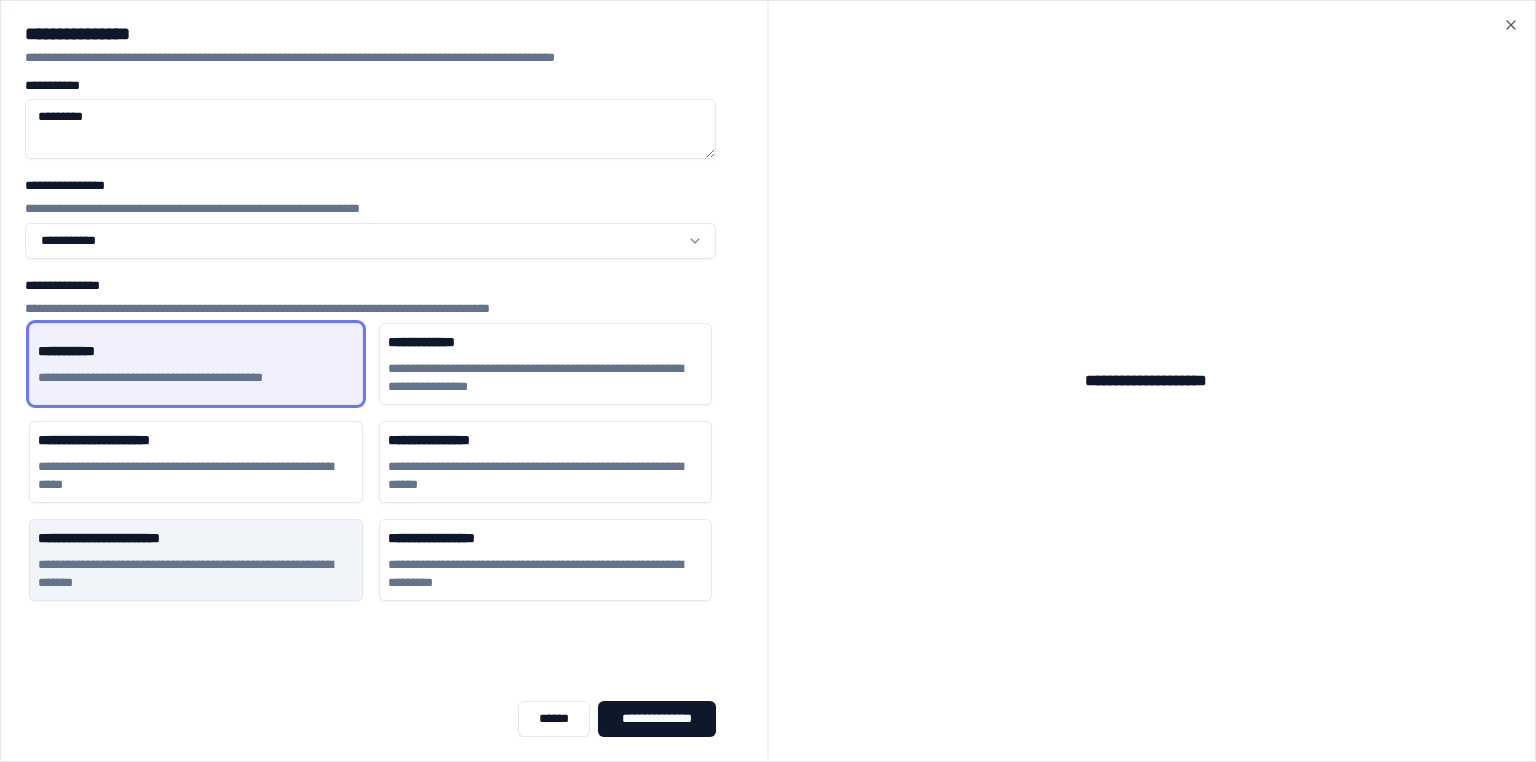 click on "**********" at bounding box center (196, 574) 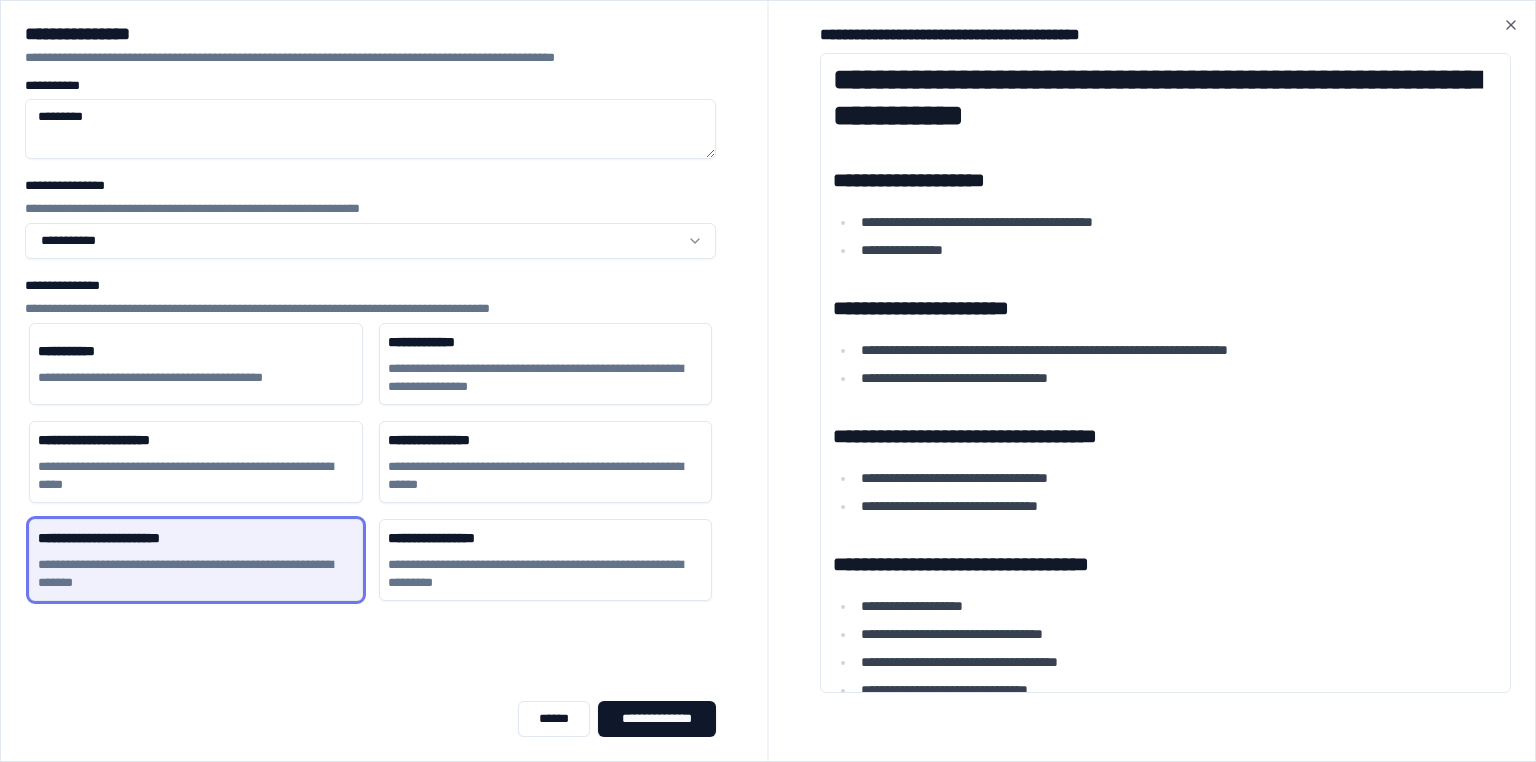 click on "*********" at bounding box center [370, 129] 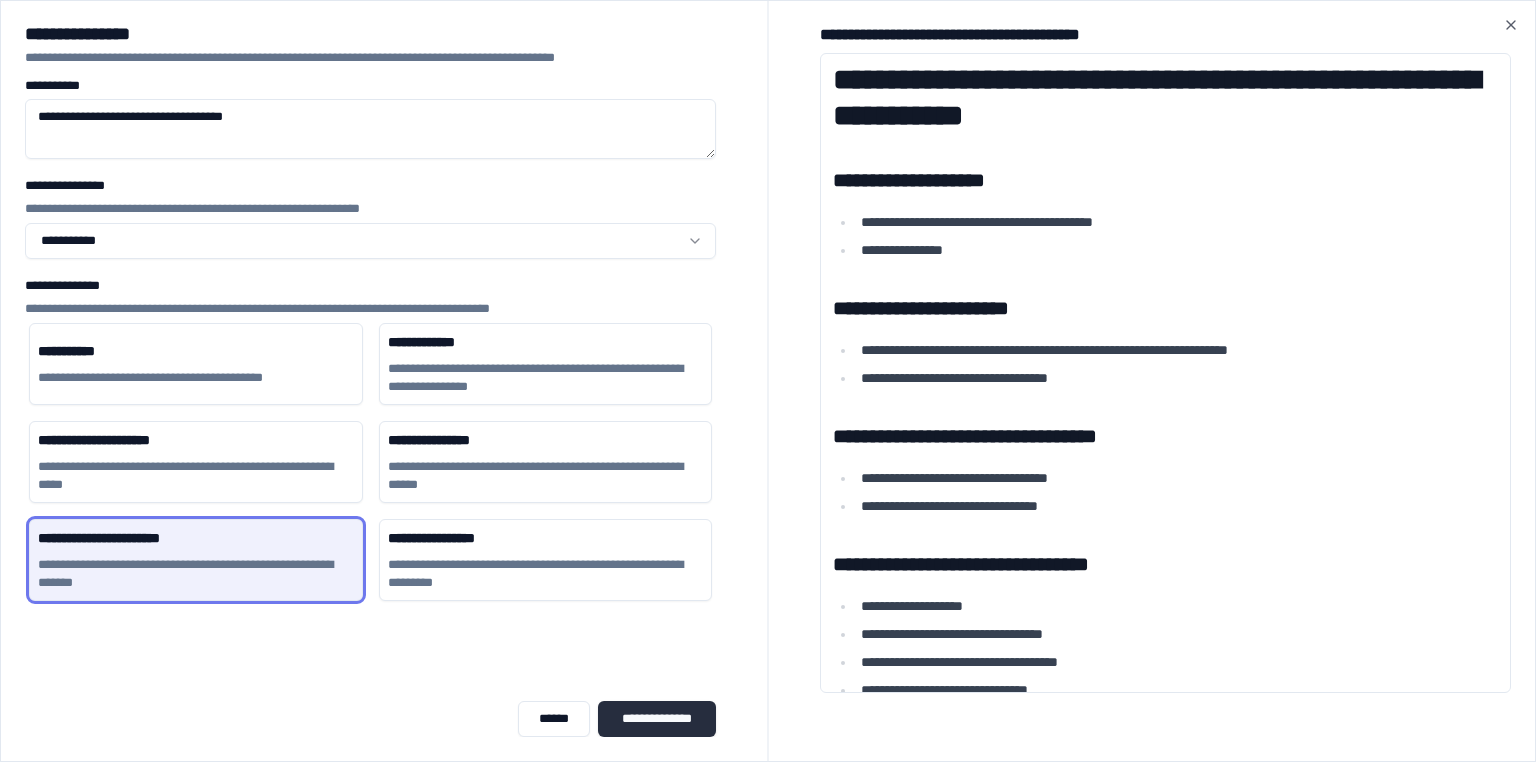 type on "**********" 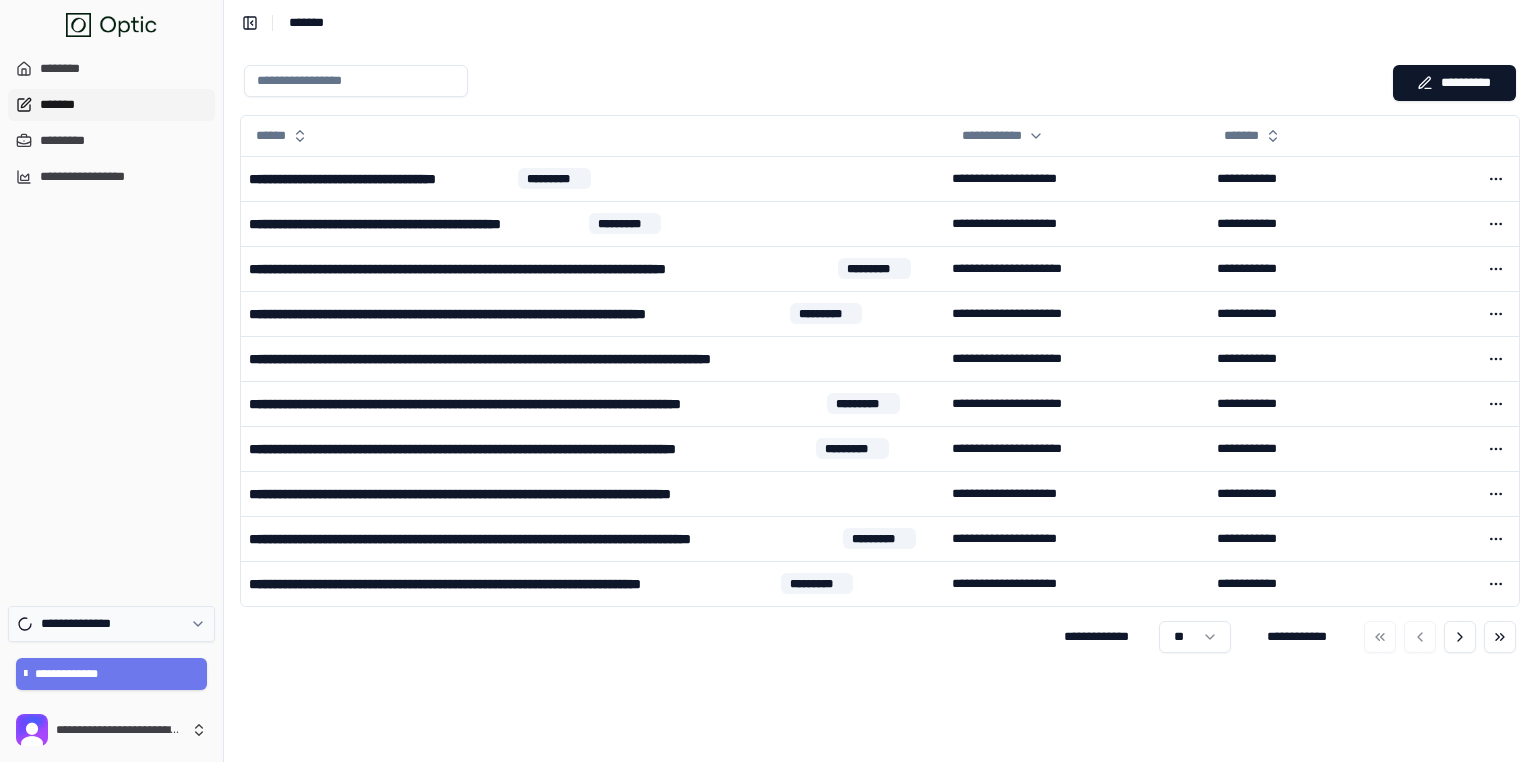 click on "**********" at bounding box center [111, 624] 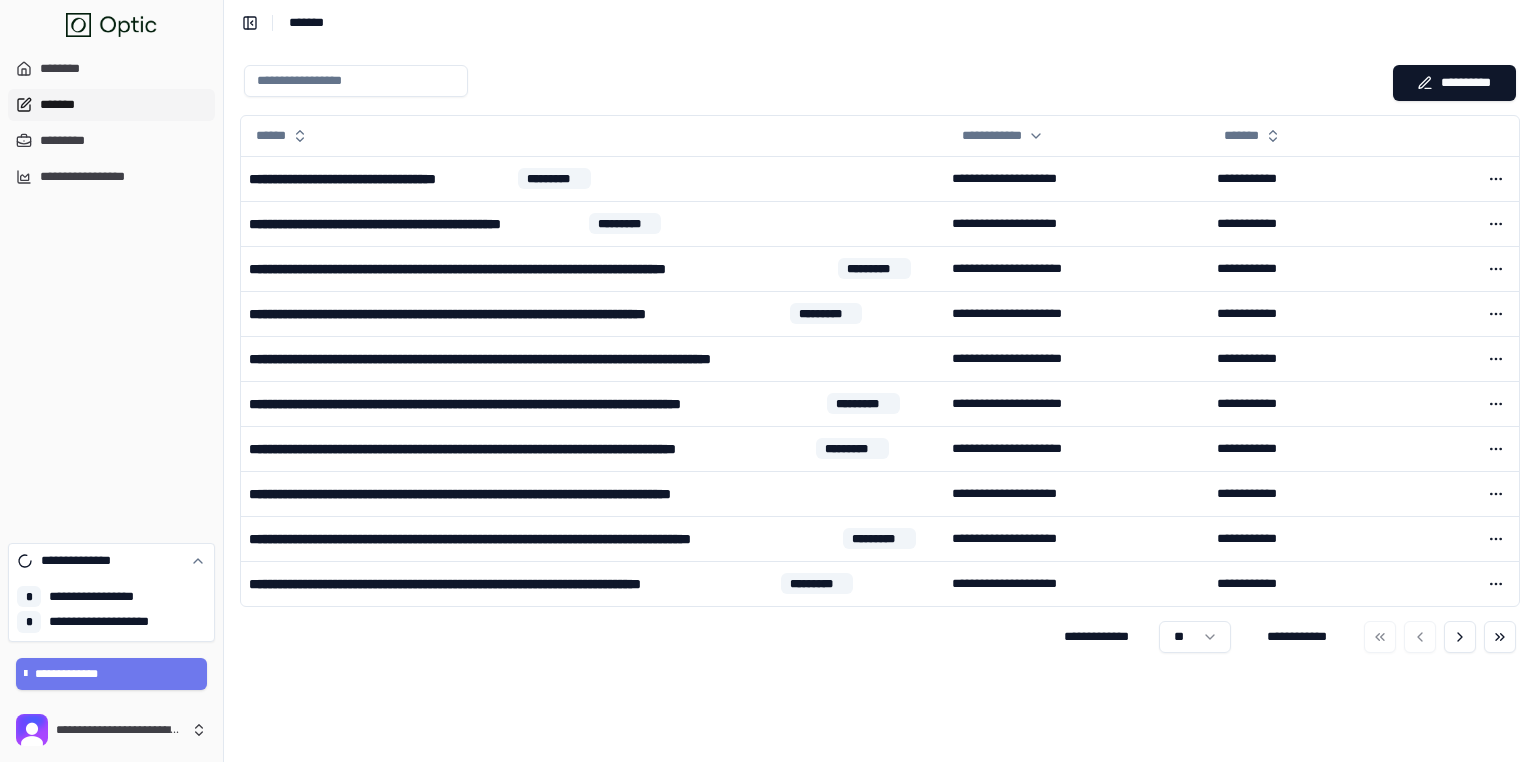 click on "**********" at bounding box center (111, 622) 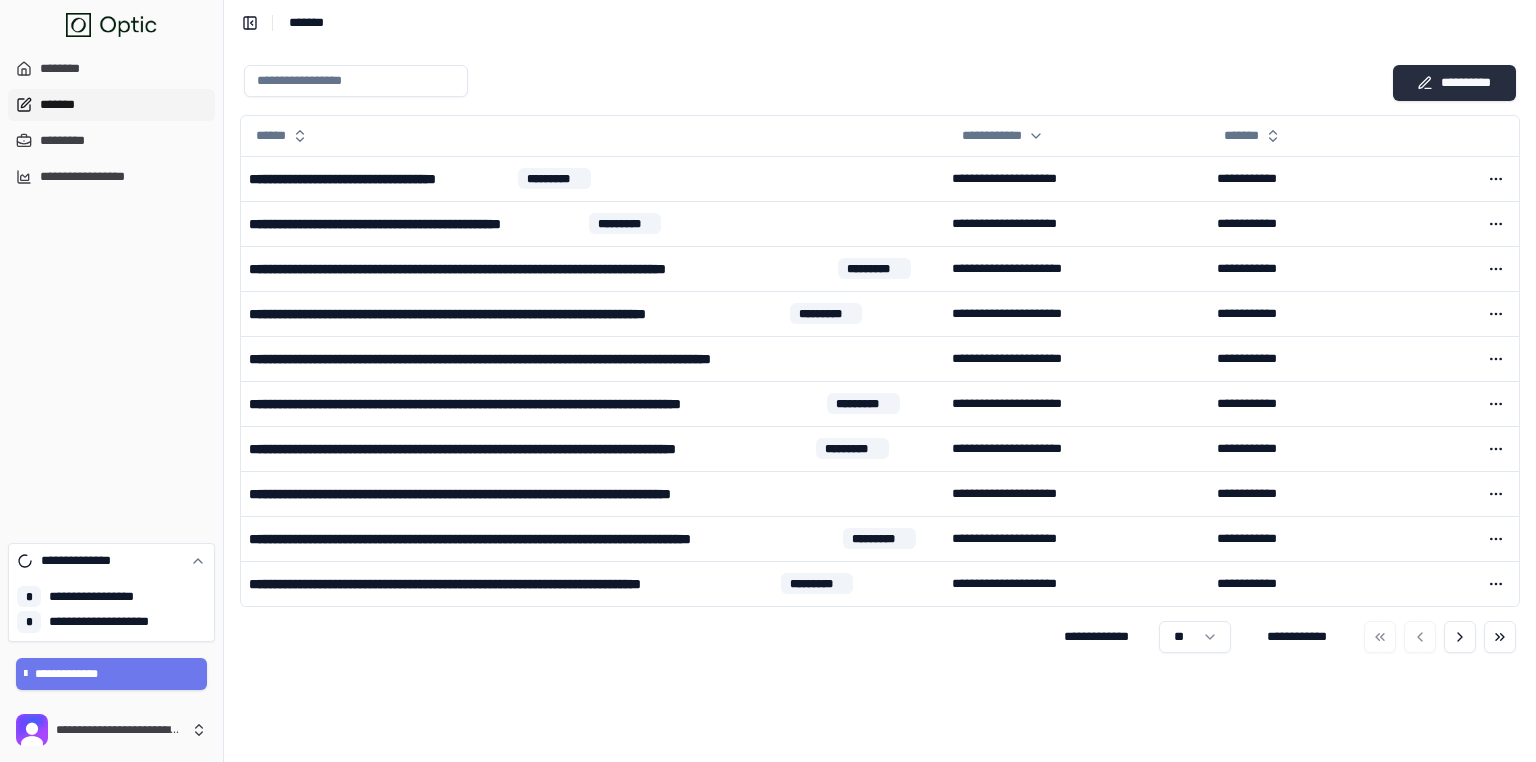 click on "**********" at bounding box center [1454, 83] 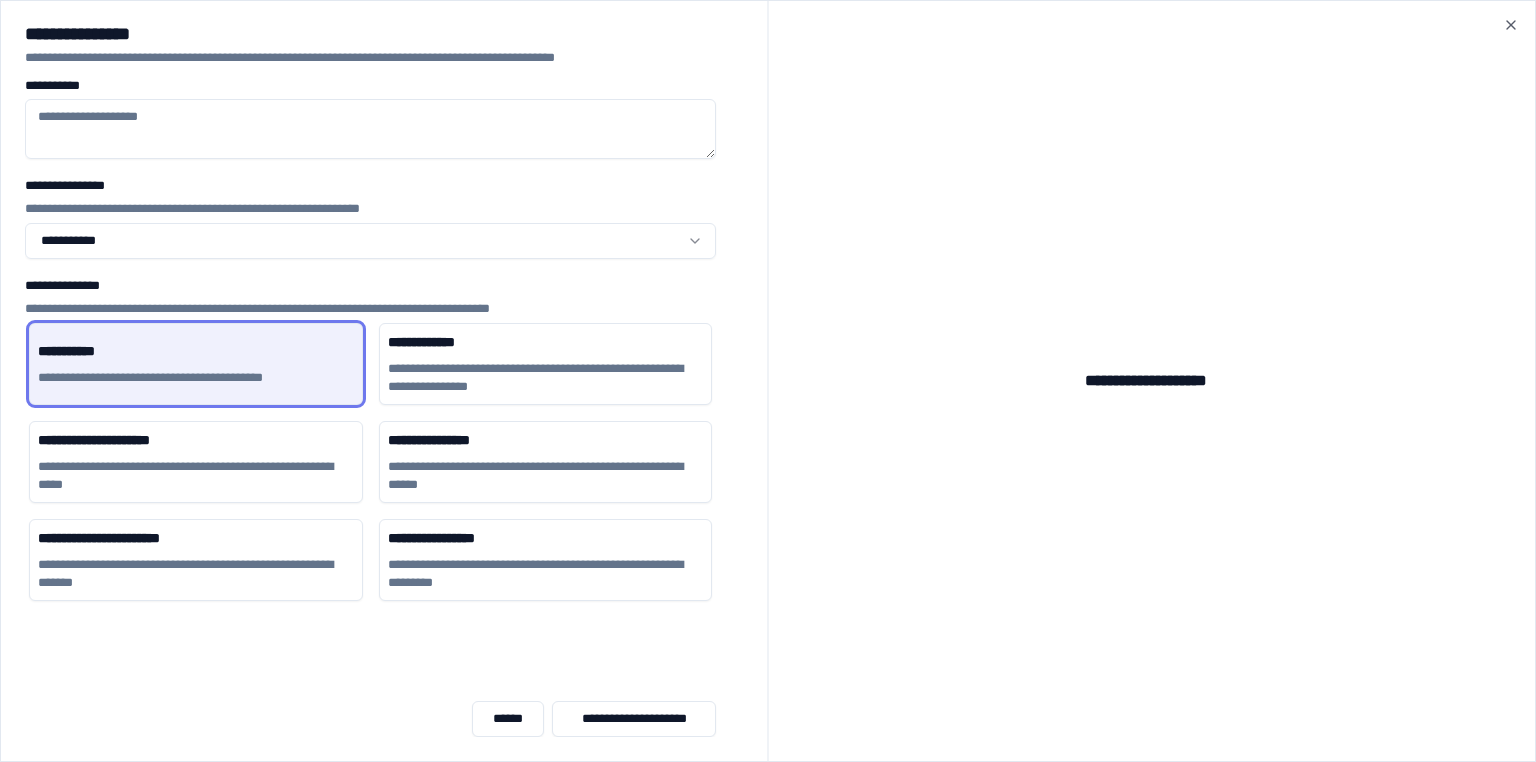 click on "**********" at bounding box center (370, 129) 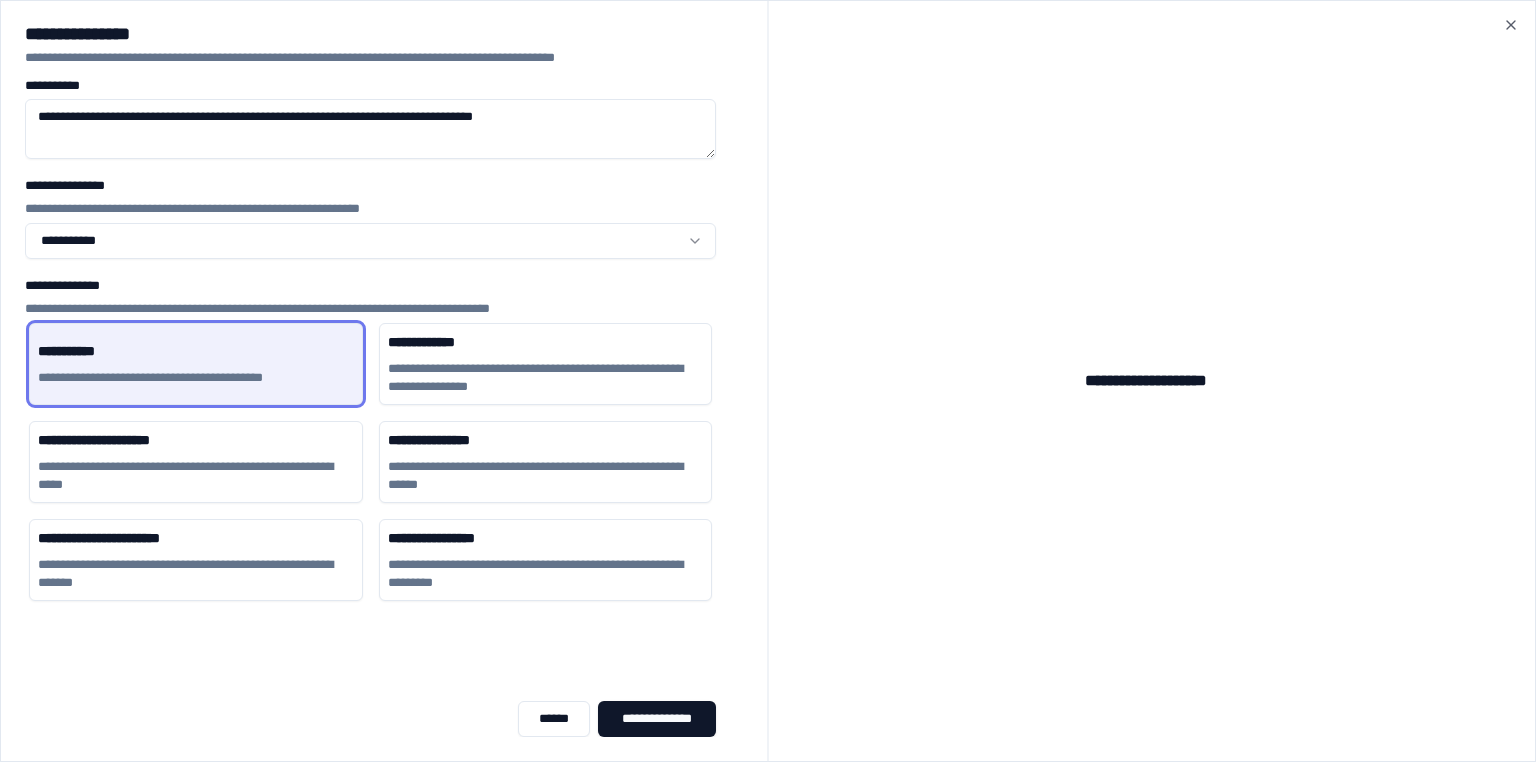 click on "**********" at bounding box center [370, 129] 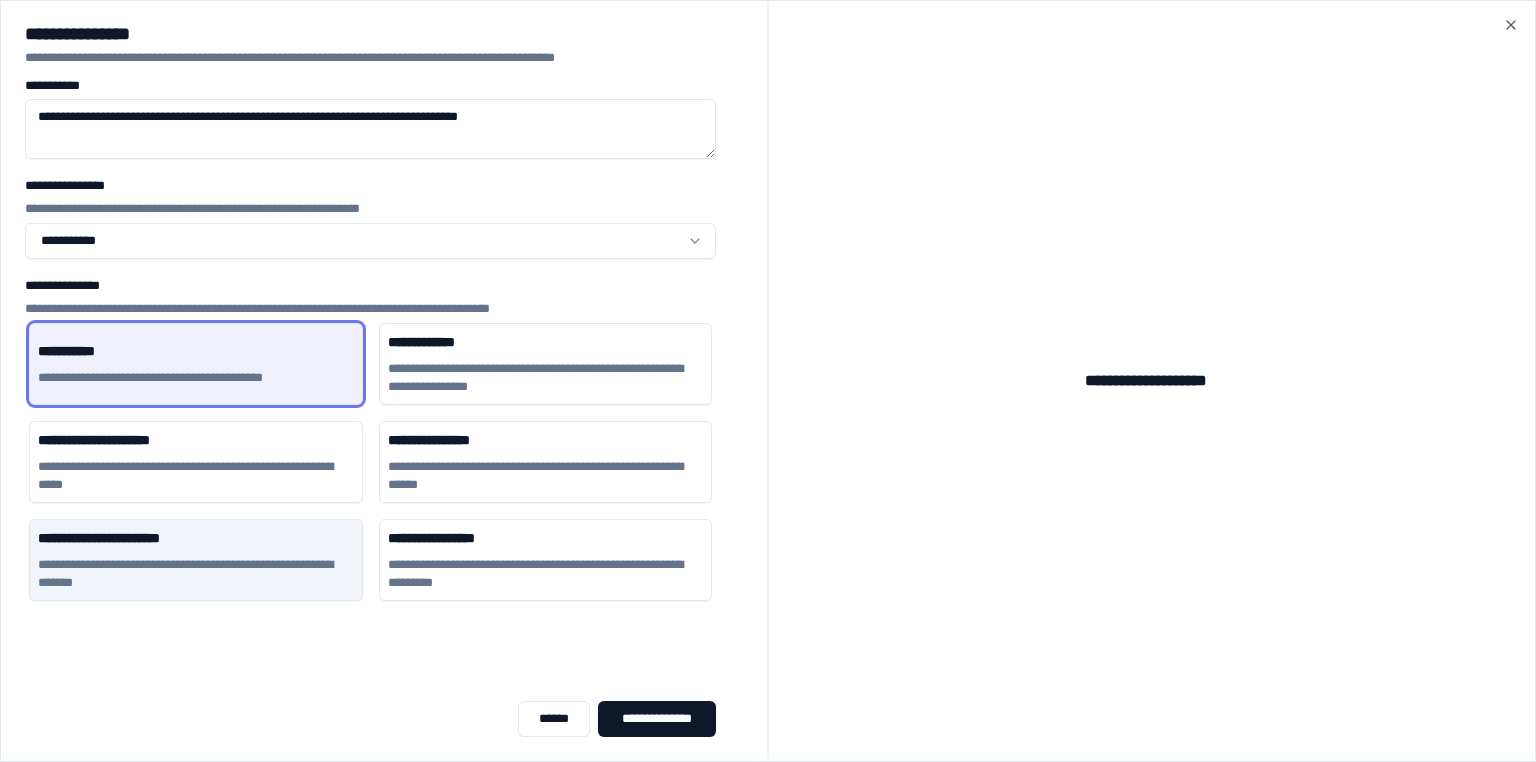 type on "**********" 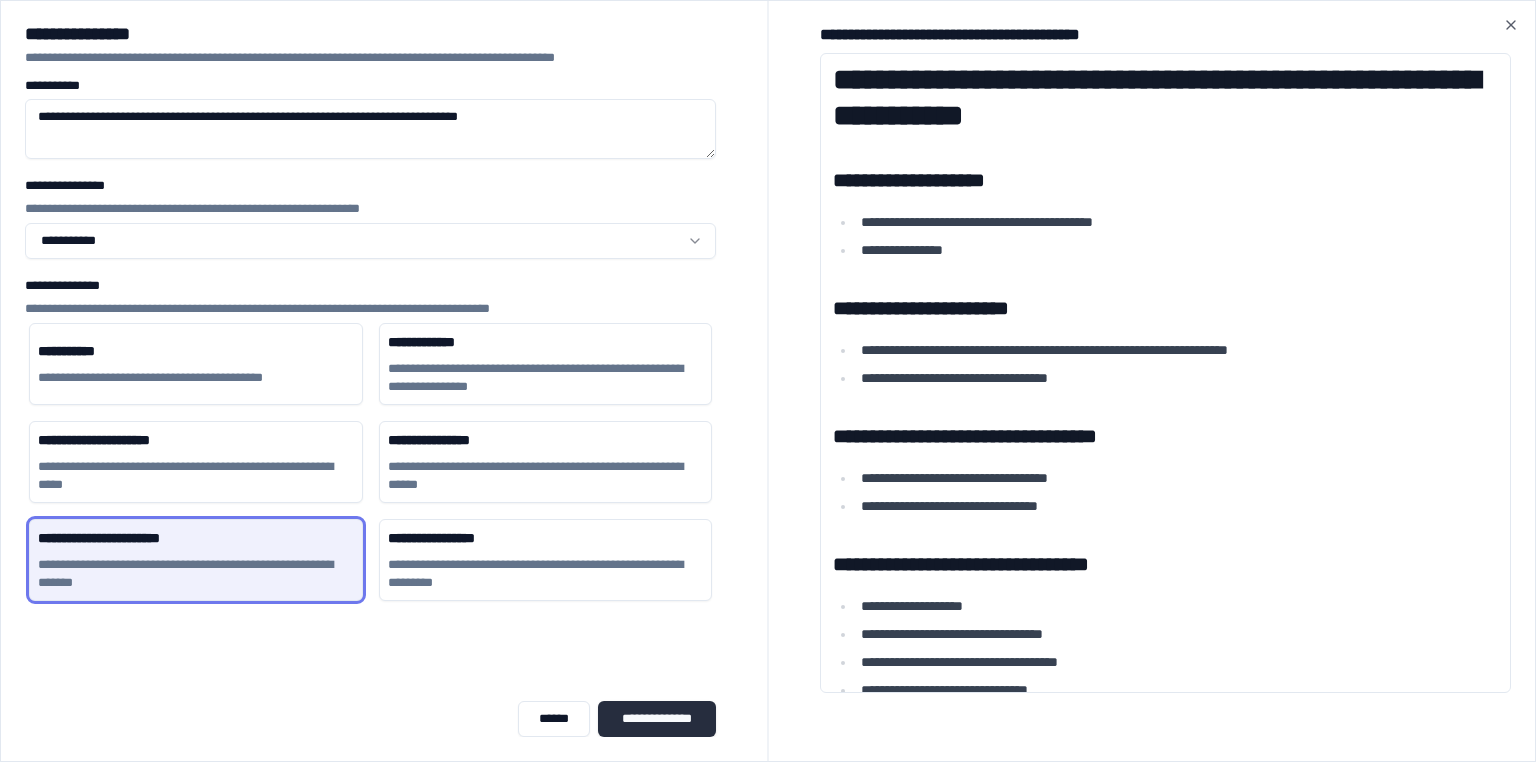 click on "**********" at bounding box center (657, 719) 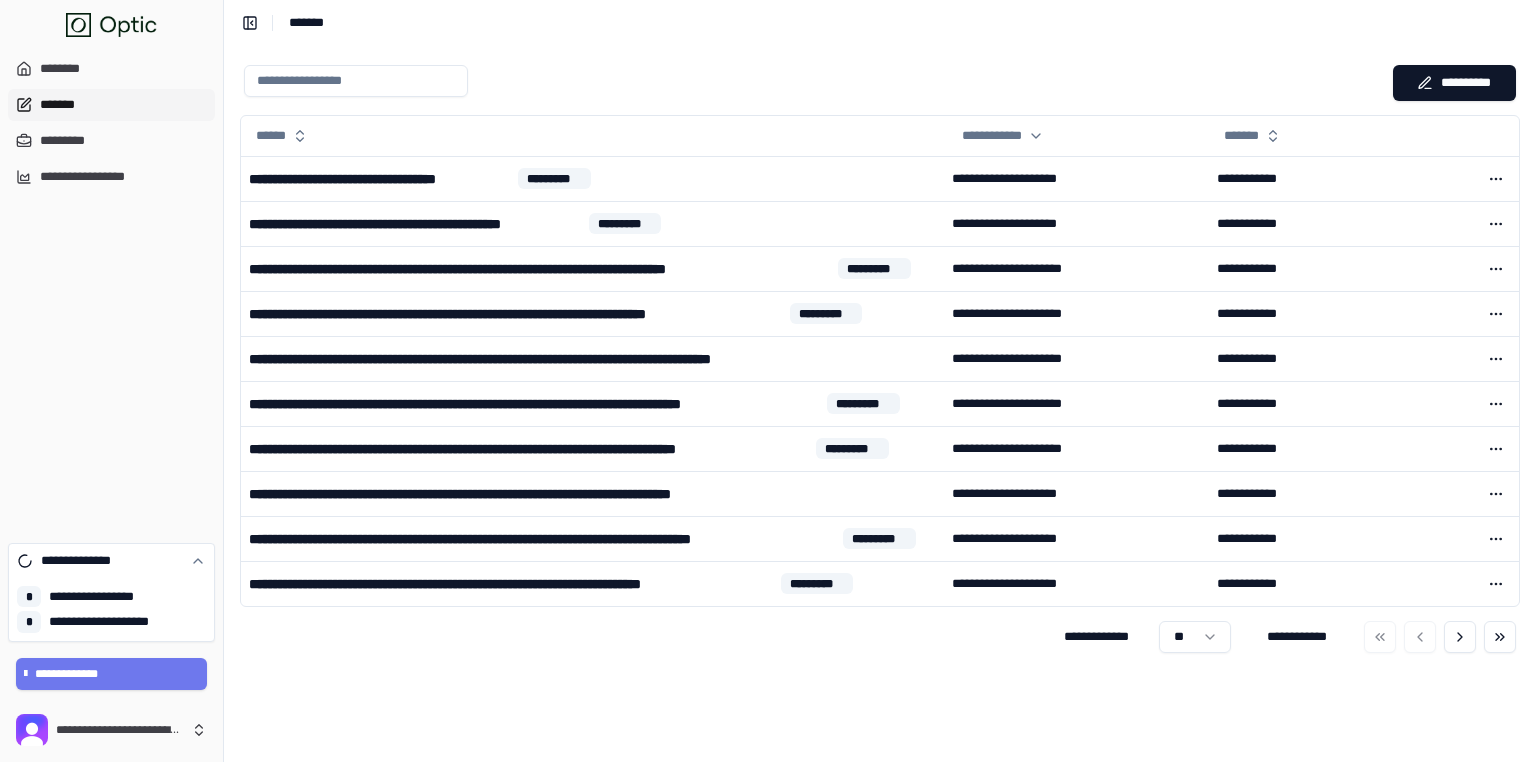 type 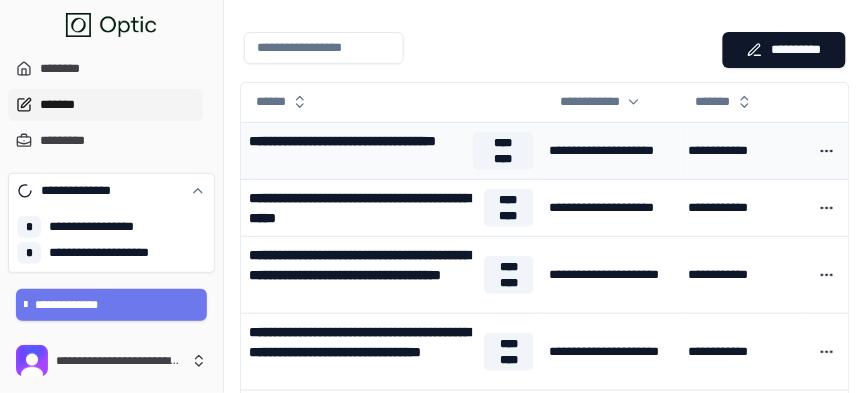 scroll, scrollTop: 0, scrollLeft: 0, axis: both 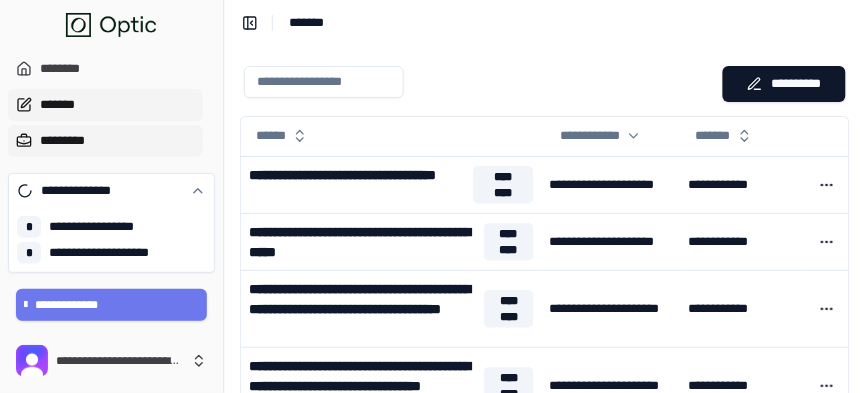 click on "*********" at bounding box center [105, 141] 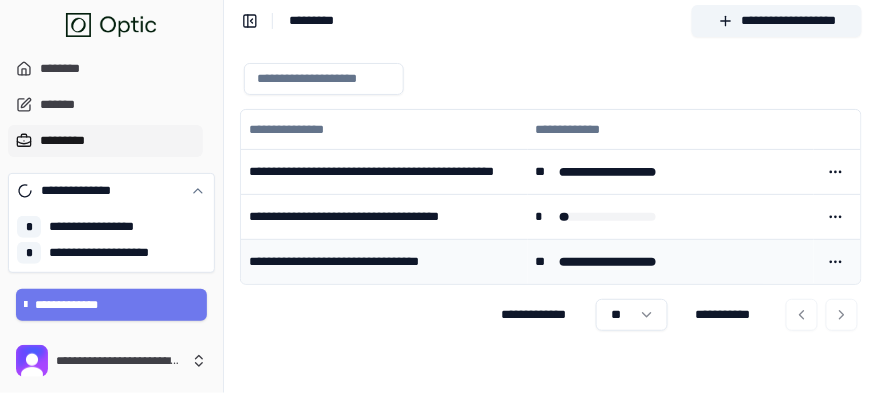 click on "**********" at bounding box center (384, 262) 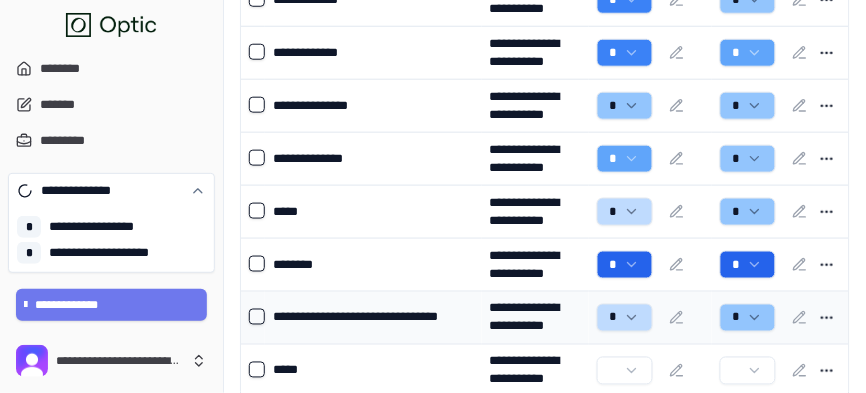 scroll, scrollTop: 287, scrollLeft: 0, axis: vertical 